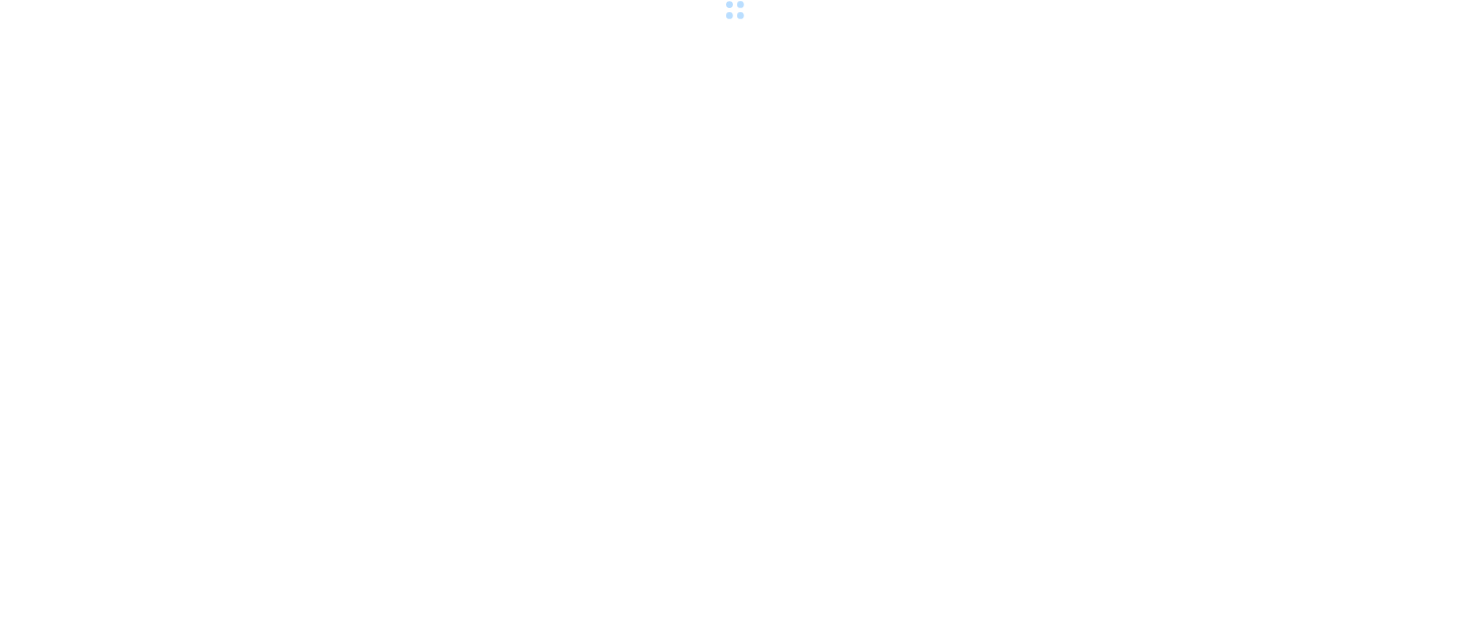 scroll, scrollTop: 0, scrollLeft: 0, axis: both 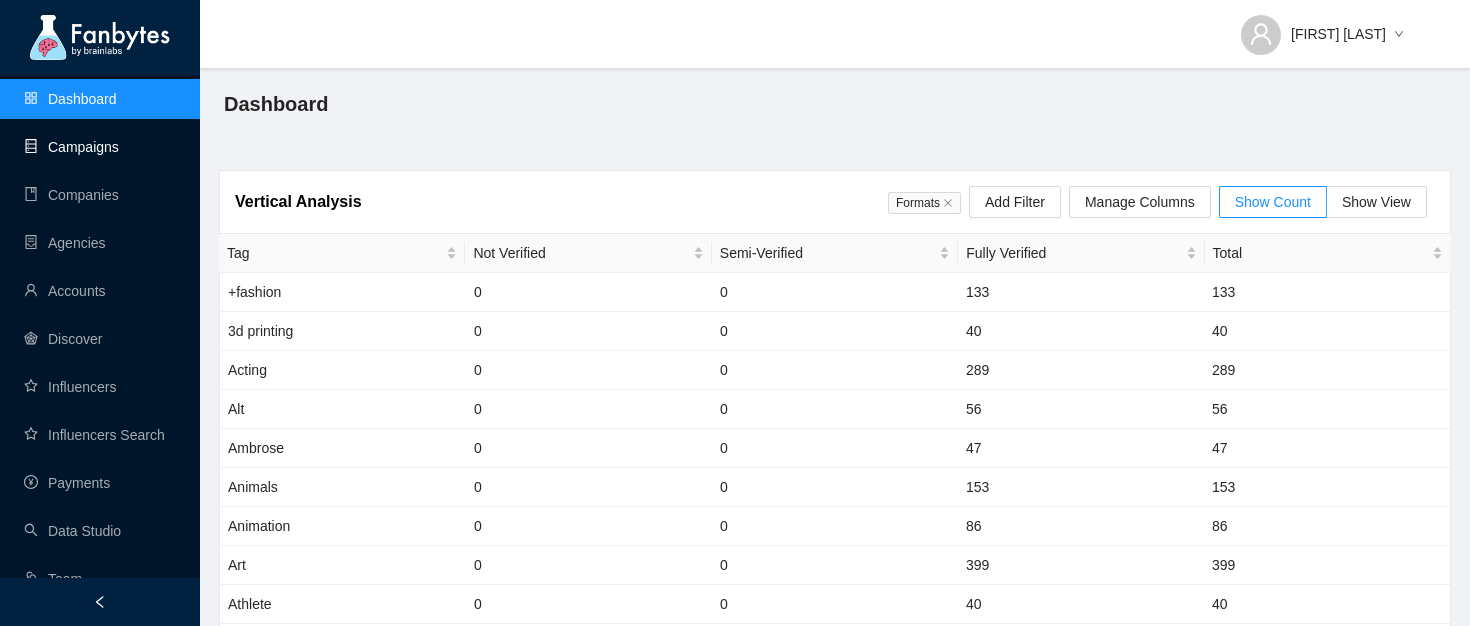 click on "Campaigns" at bounding box center (71, 147) 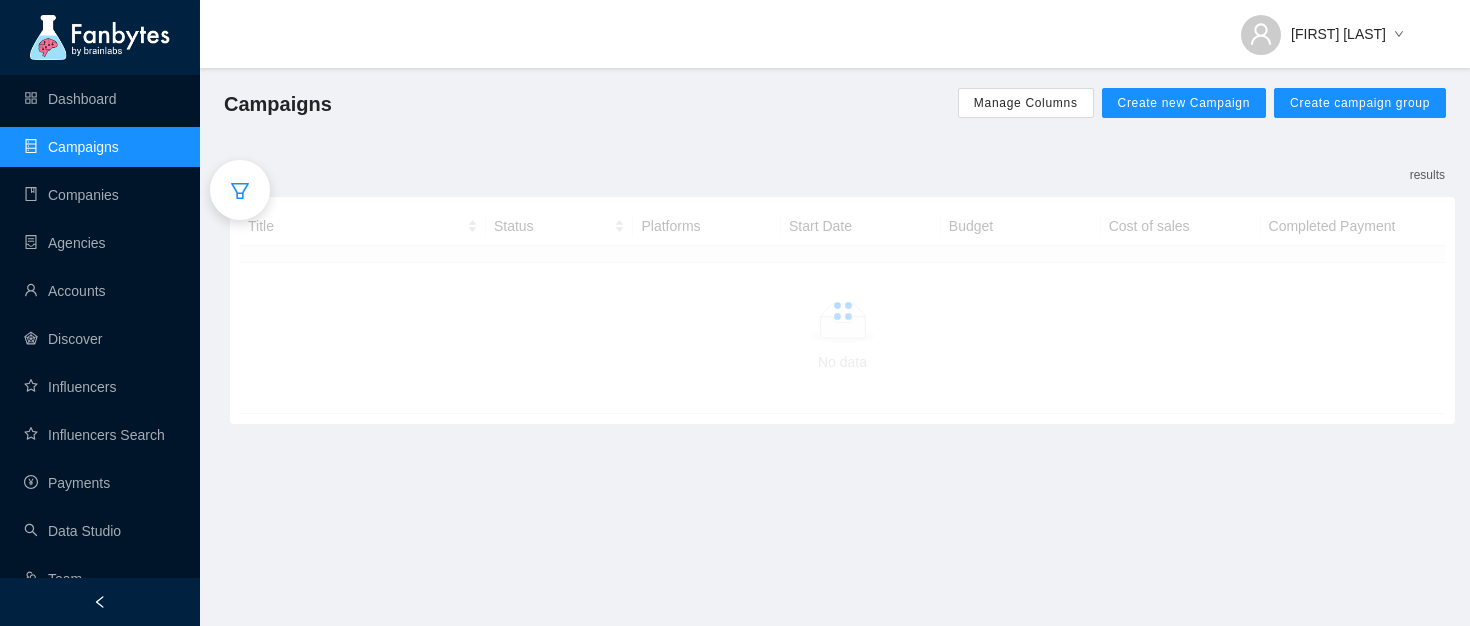 click at bounding box center [240, 190] 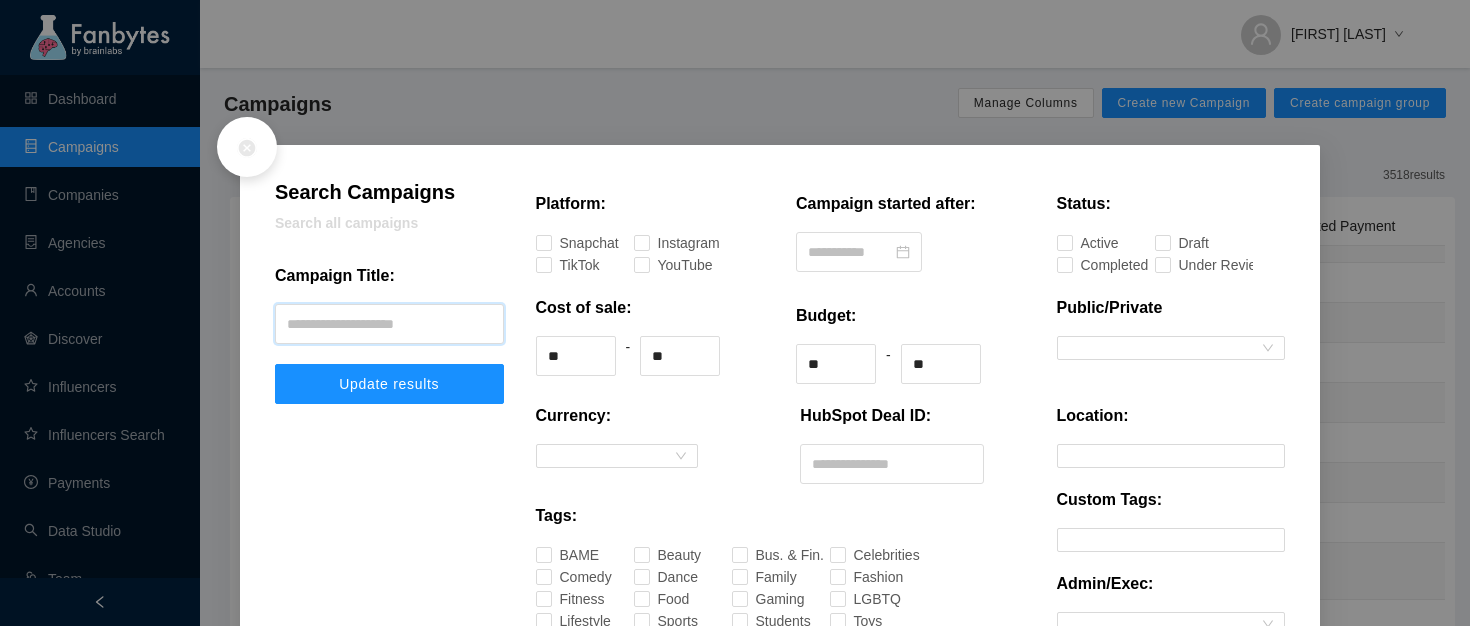 click at bounding box center [389, 324] 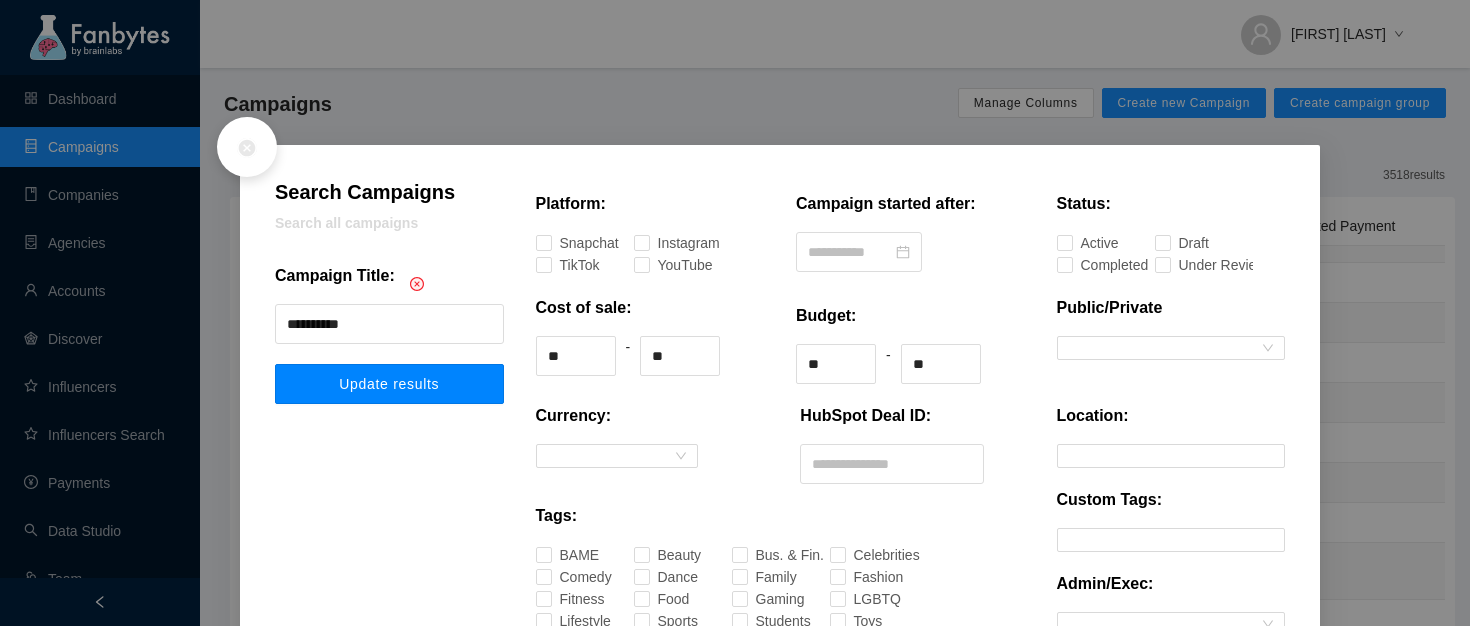 click on "Update results" at bounding box center [389, 384] 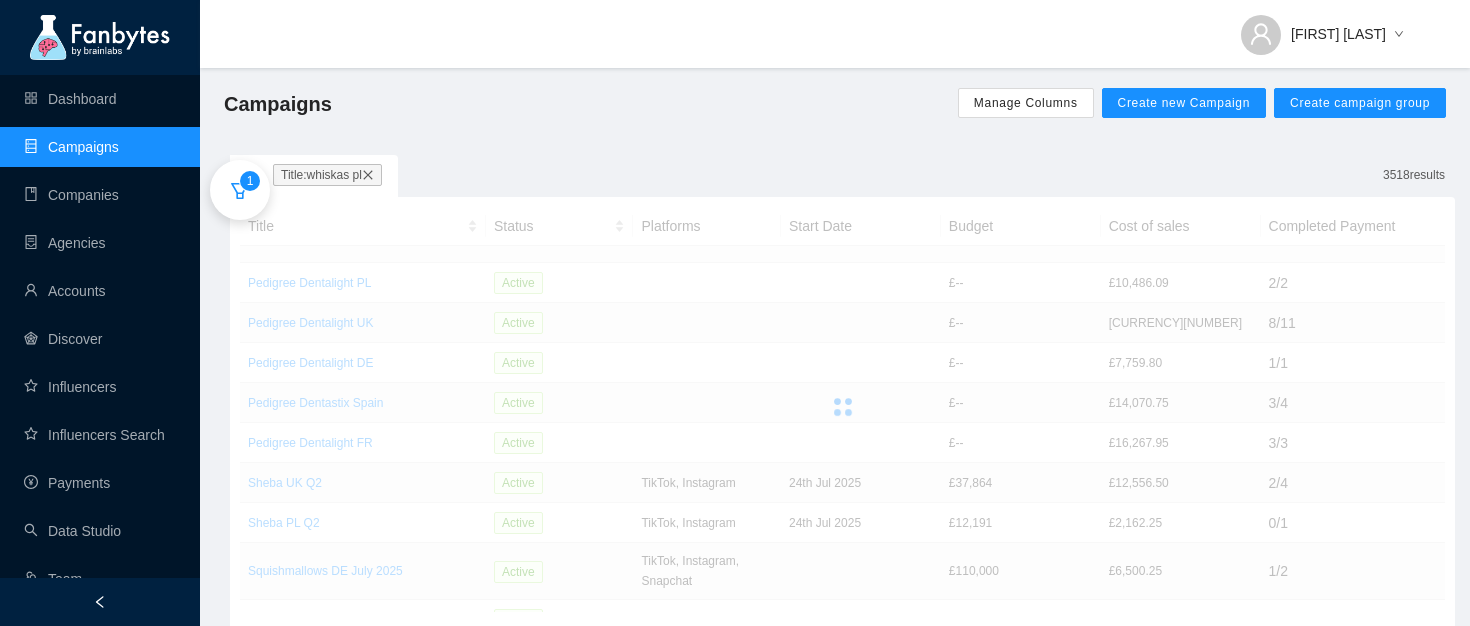 click at bounding box center (842, 407) 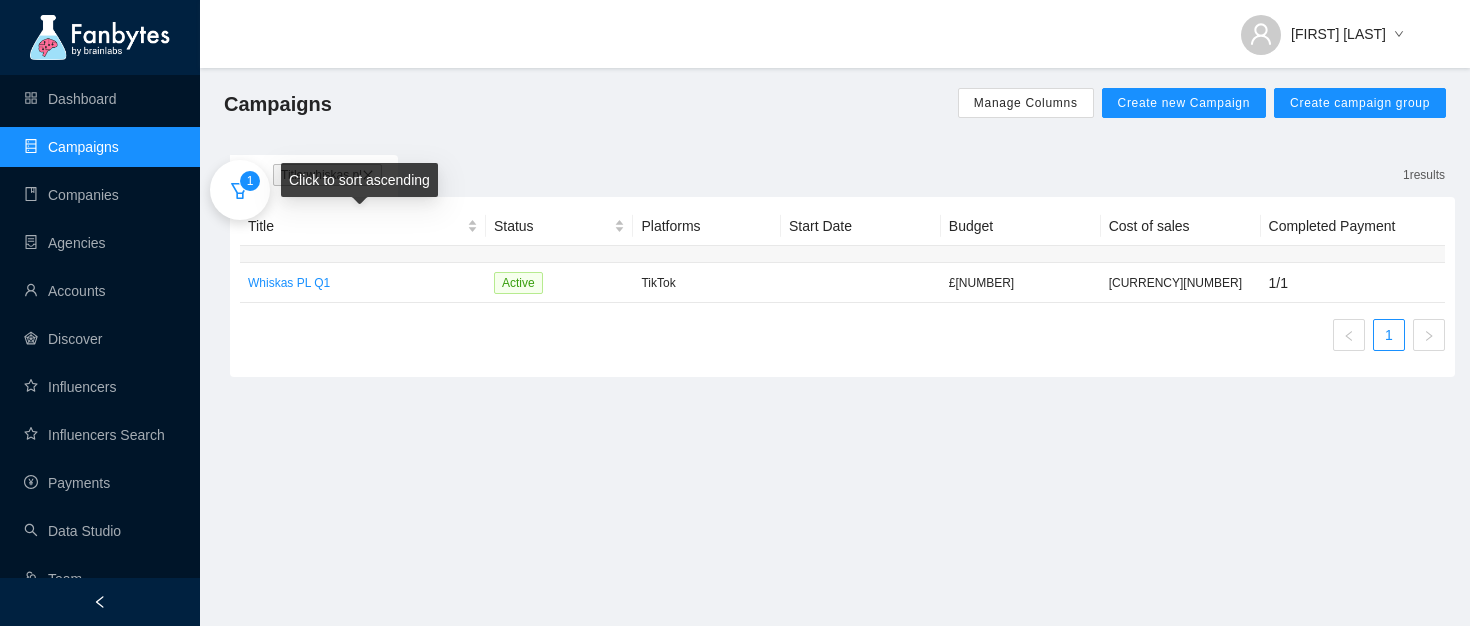 click on "1" at bounding box center (240, 190) 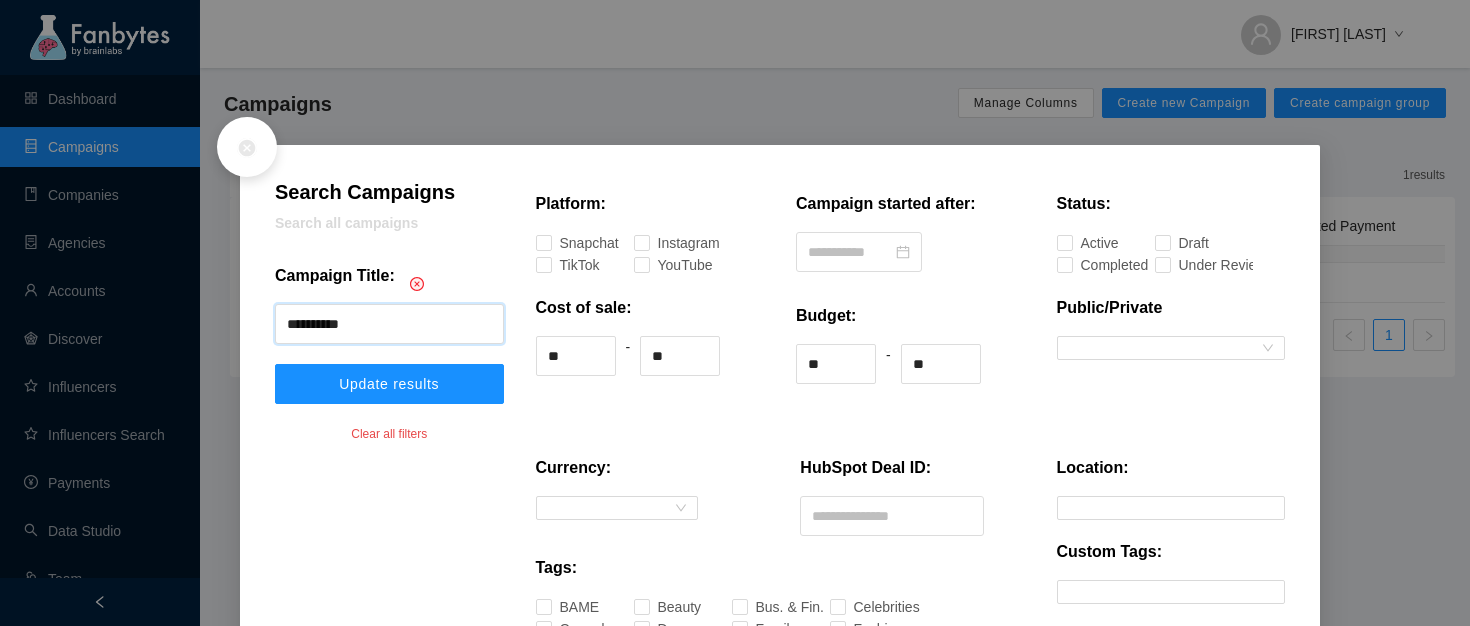 click on "**********" at bounding box center (389, 324) 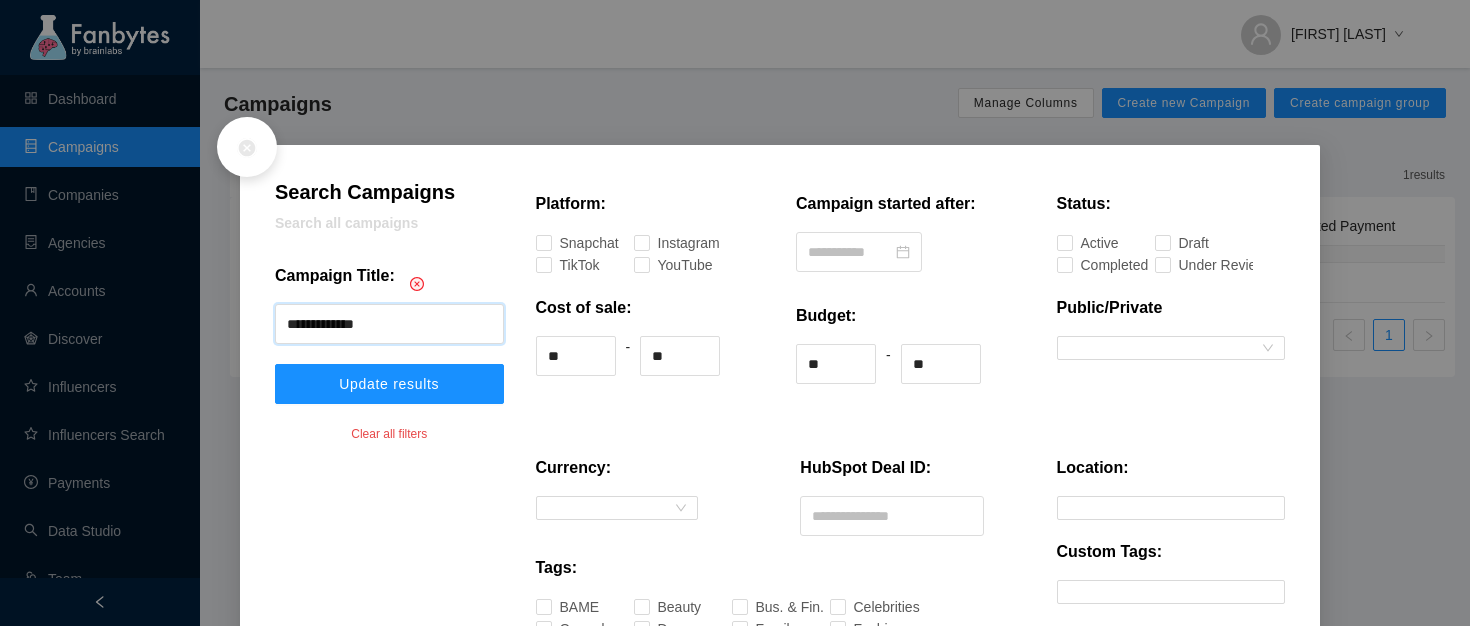click on "Update results" at bounding box center (389, 384) 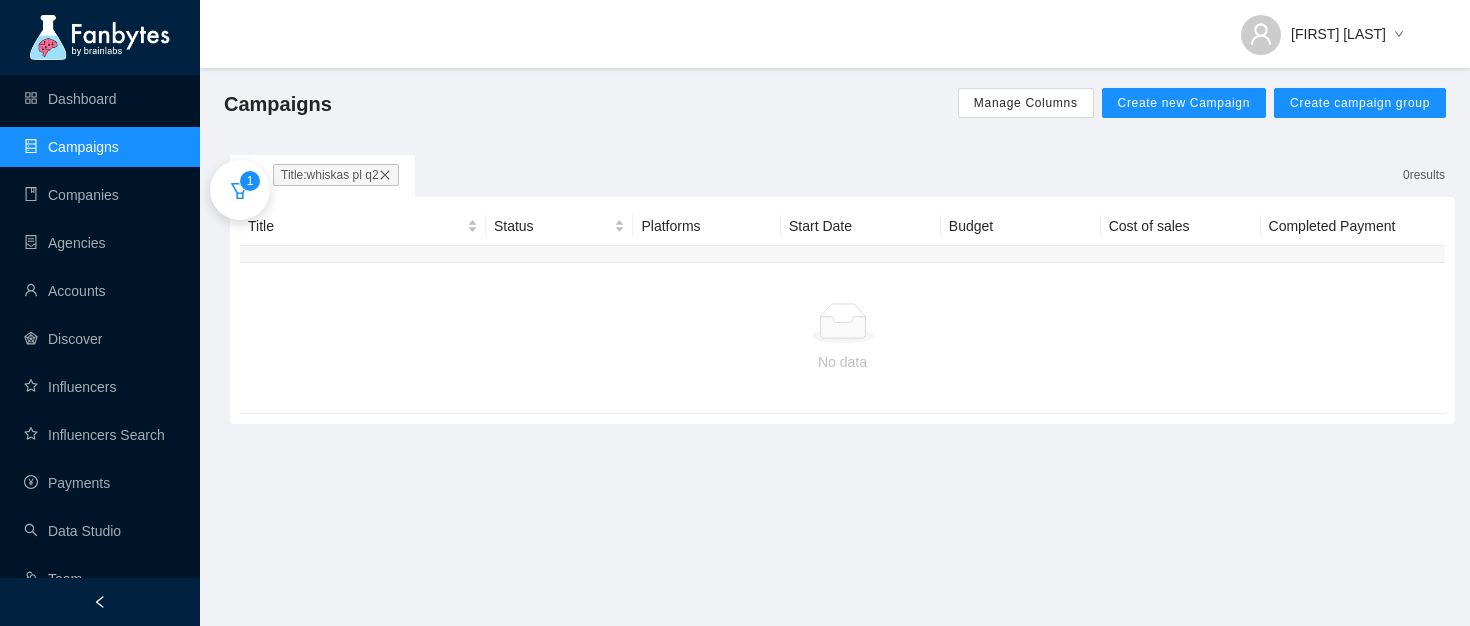 click on "1" at bounding box center [250, 181] 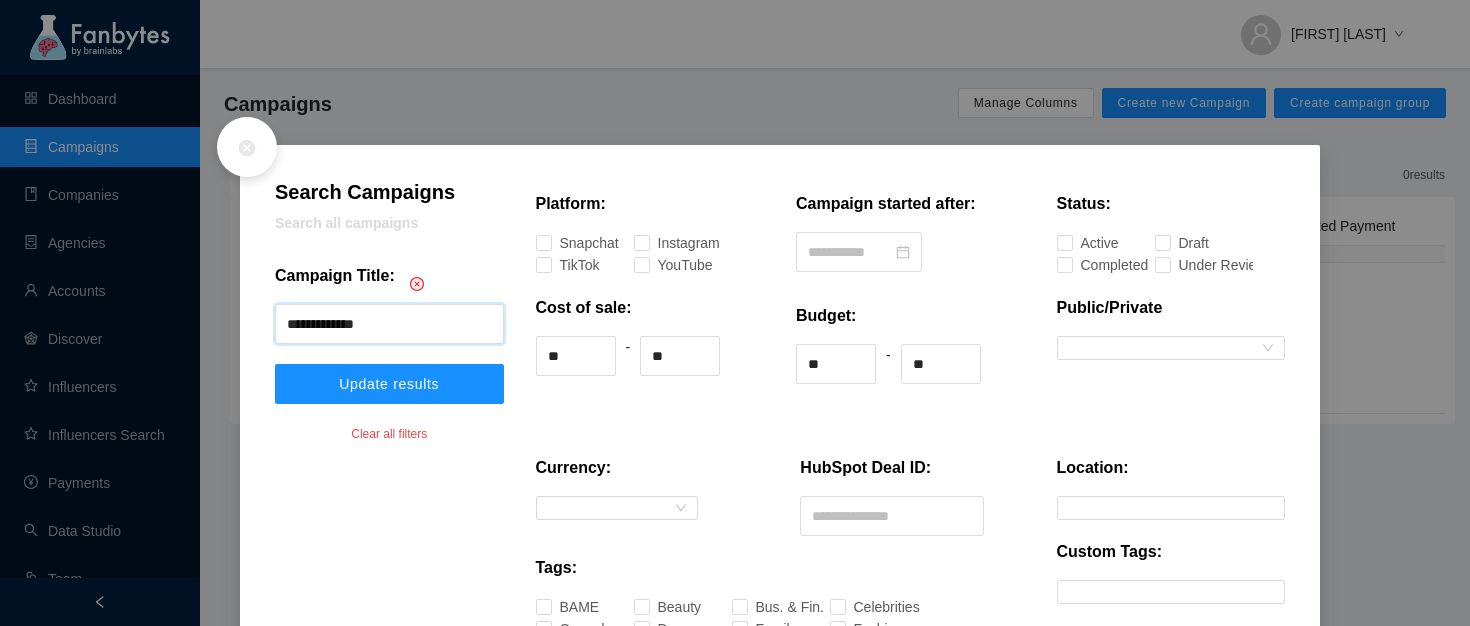 click on "**********" at bounding box center [389, 324] 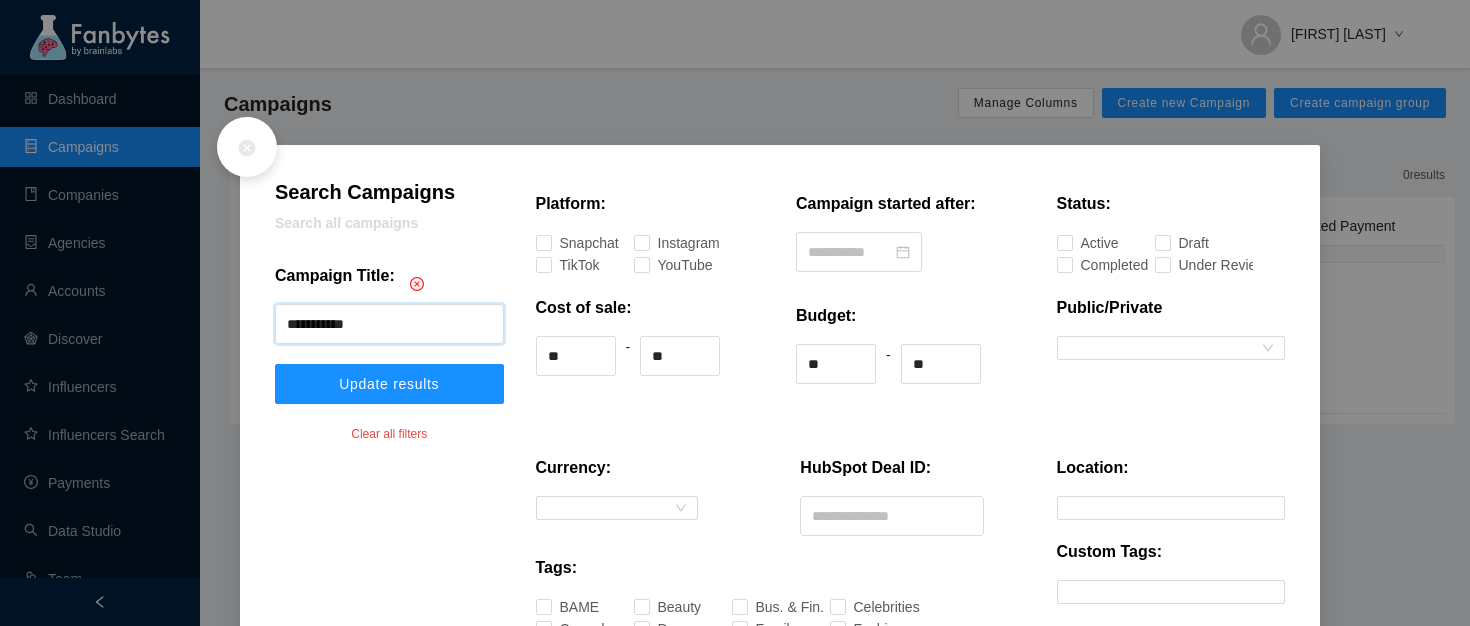 click on "Update results" at bounding box center (389, 384) 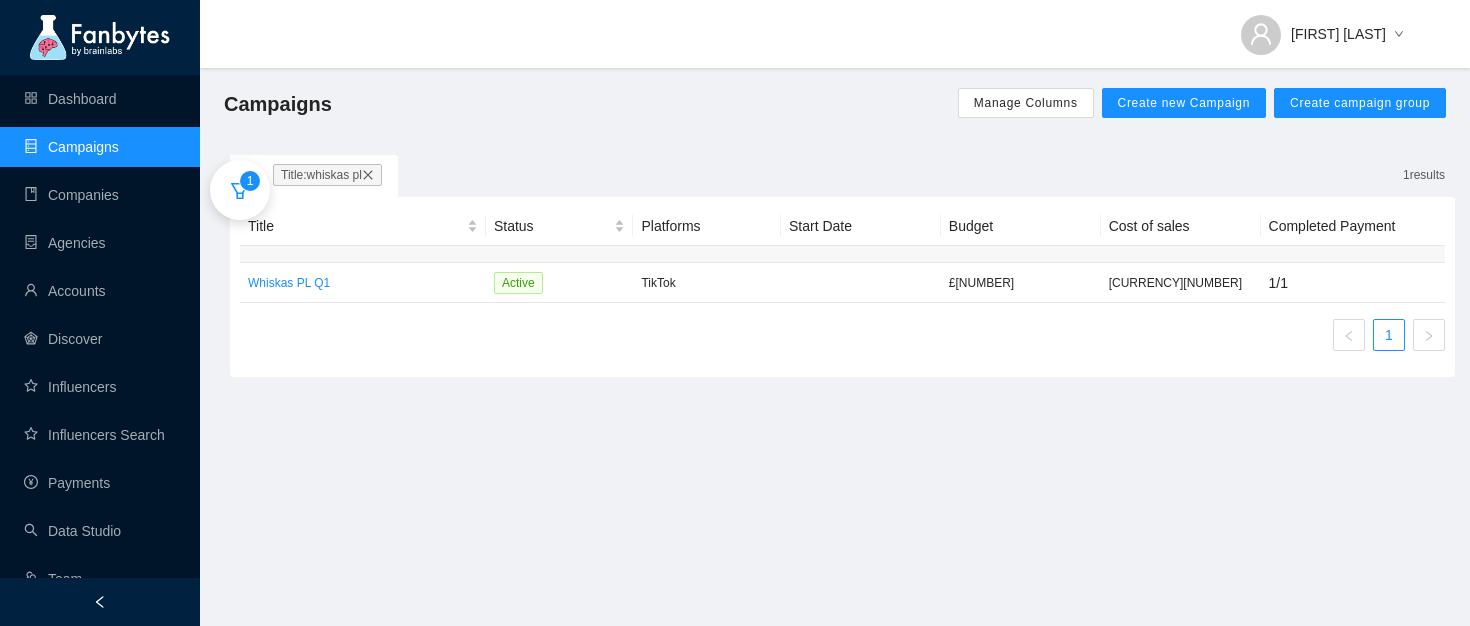 click on "1" at bounding box center (240, 190) 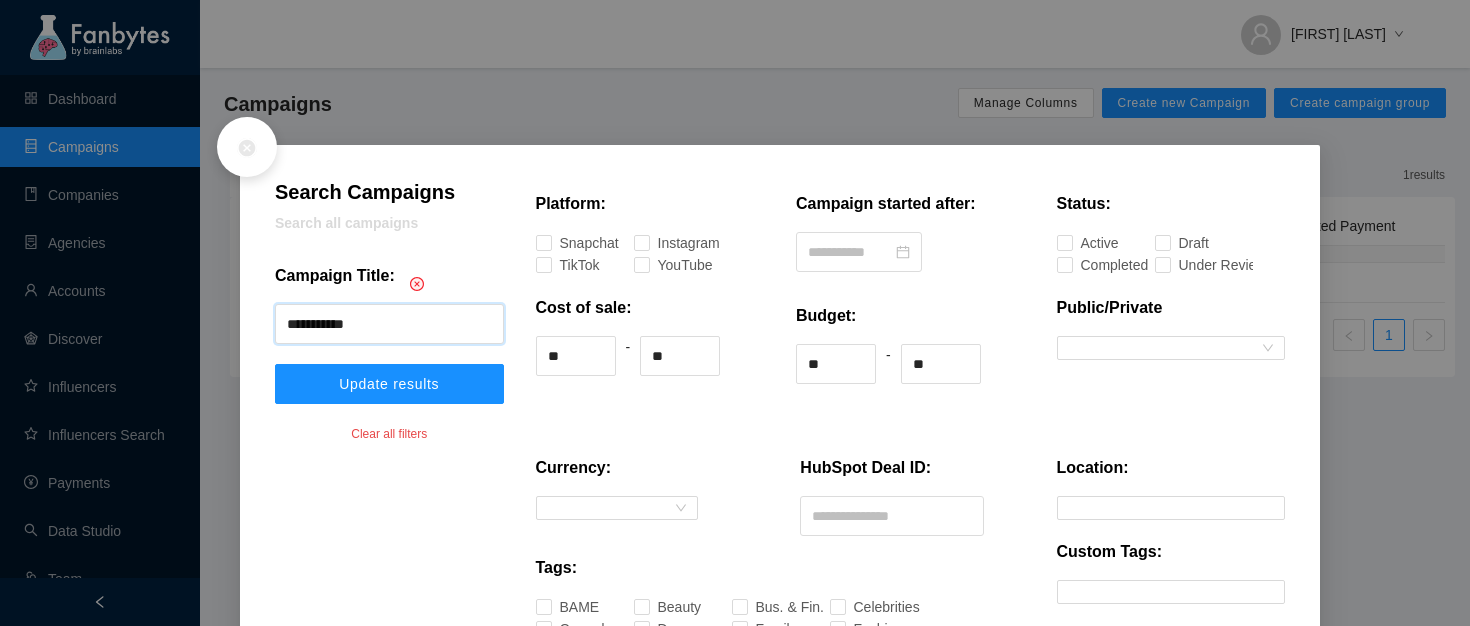 click on "**********" at bounding box center (389, 324) 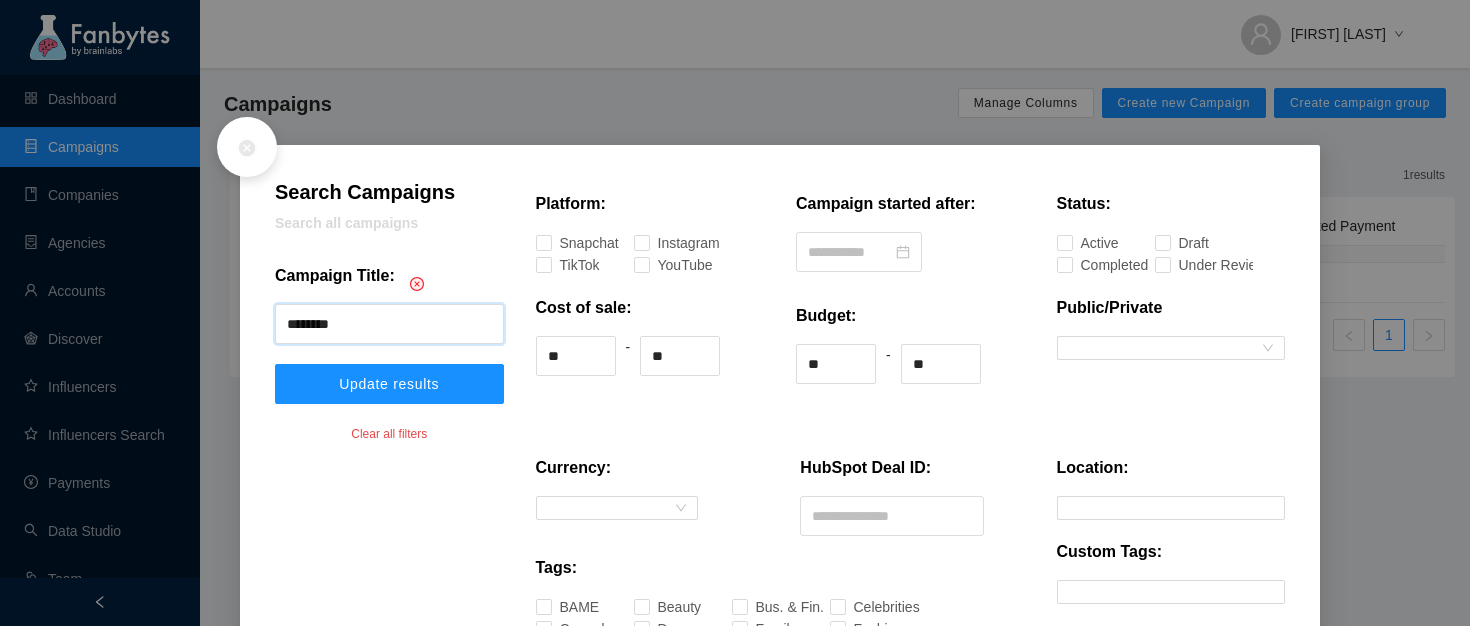 type on "*******" 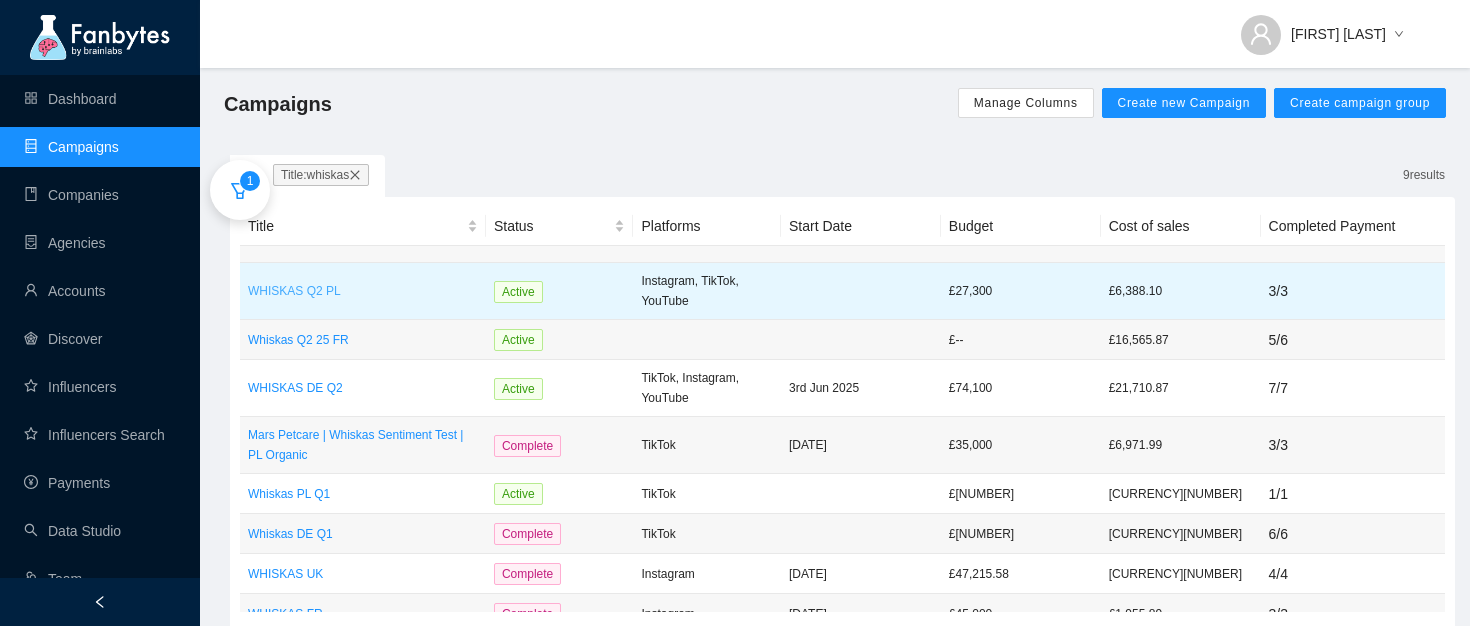 click on "WHISKAS Q2 PL" at bounding box center [363, 291] 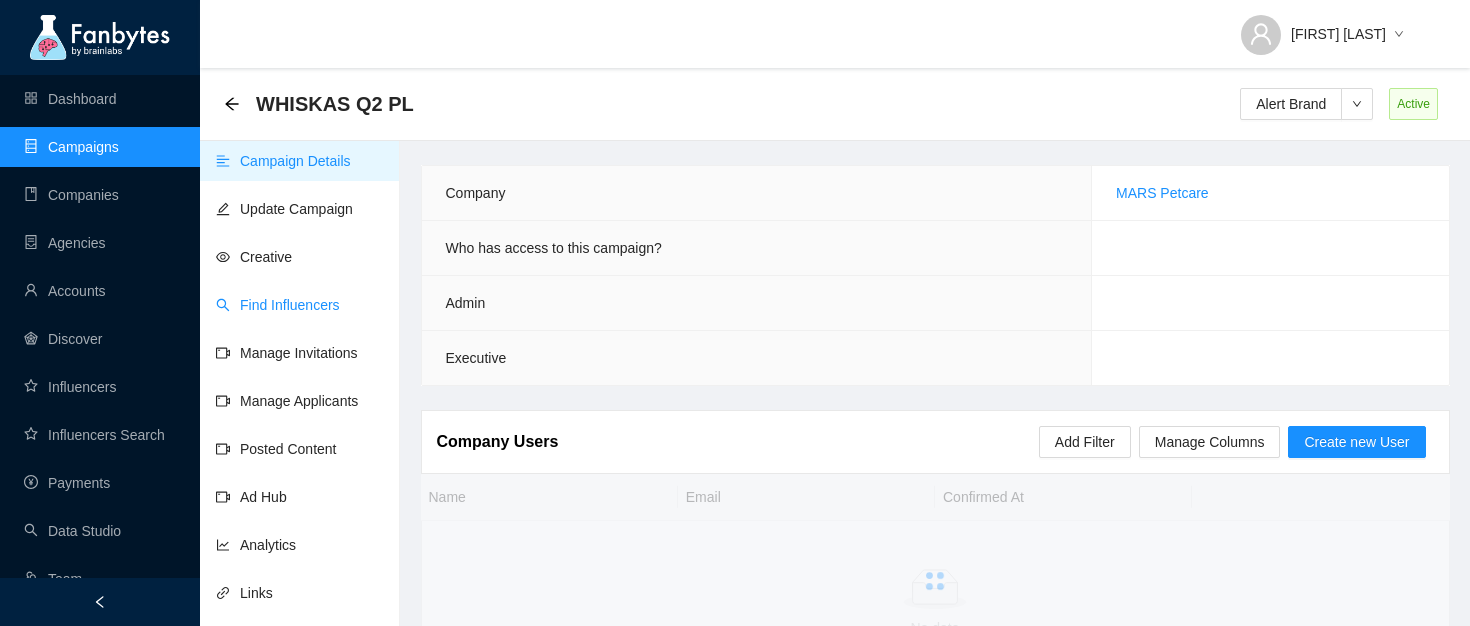 click on "Find Influencers" at bounding box center (278, 305) 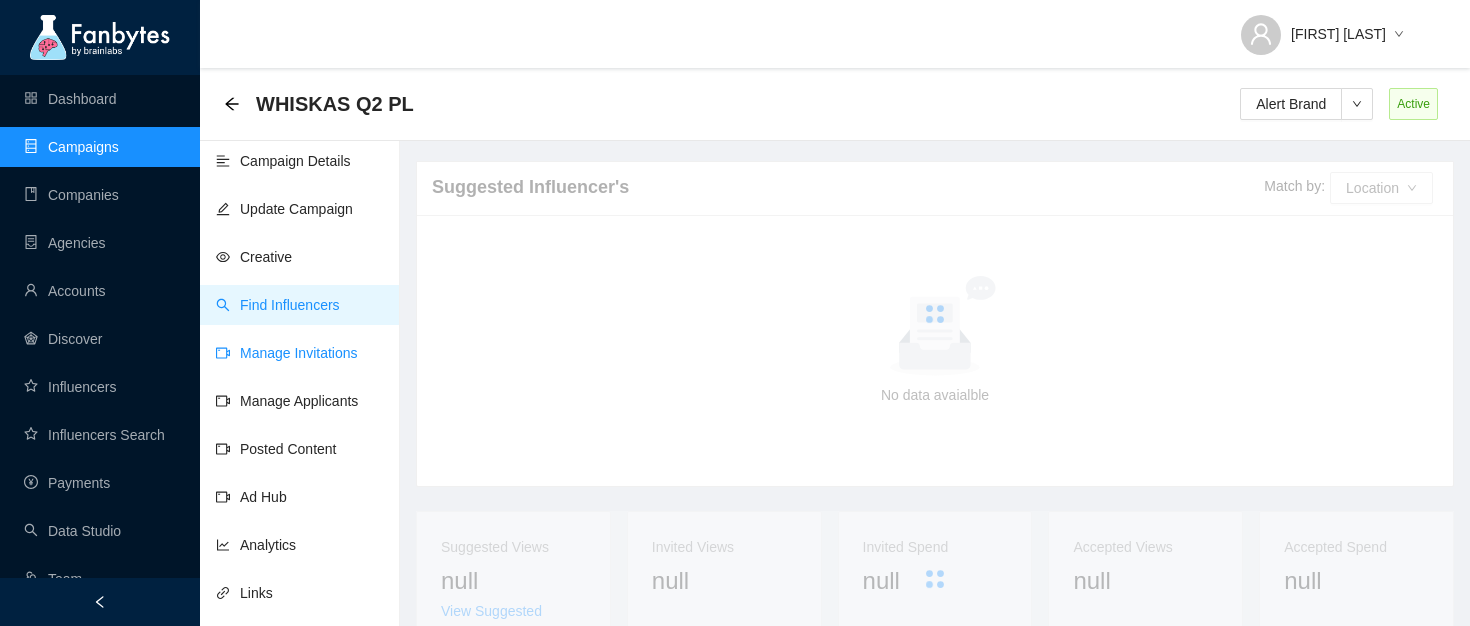click on "Manage Invitations" at bounding box center [287, 353] 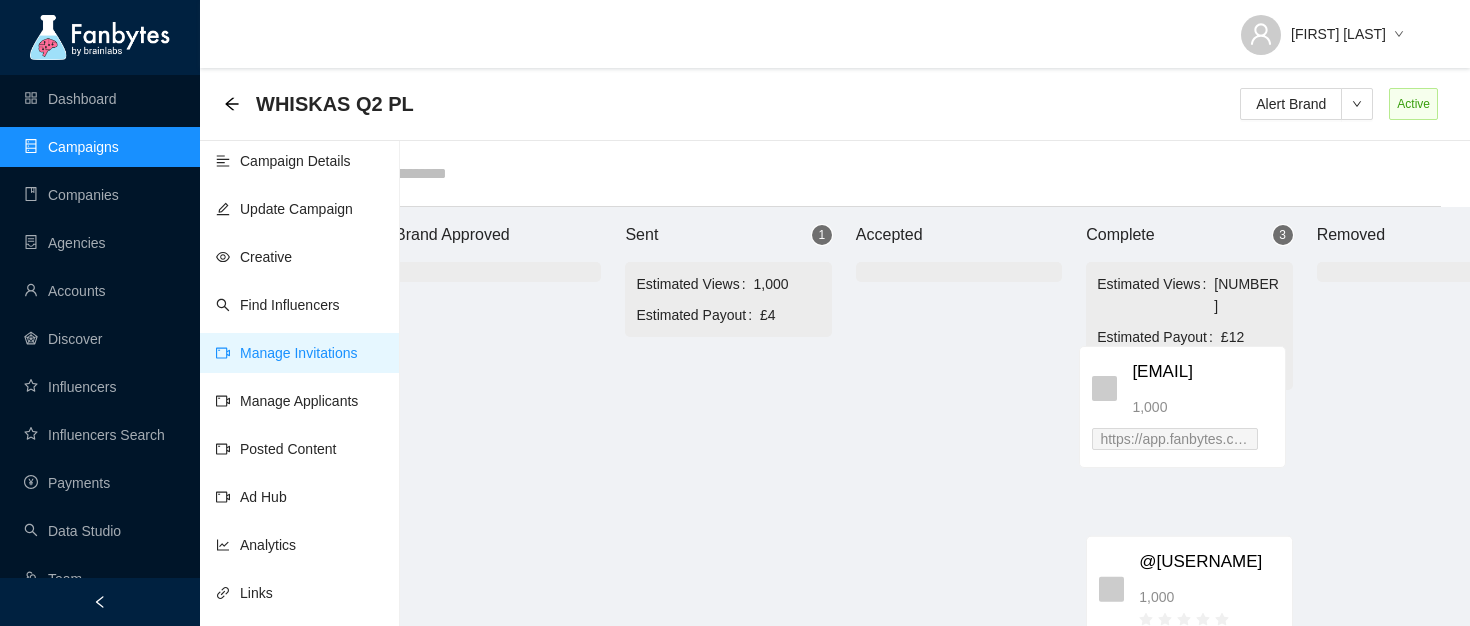 drag, startPoint x: 764, startPoint y: 397, endPoint x: 1214, endPoint y: 382, distance: 450.24994 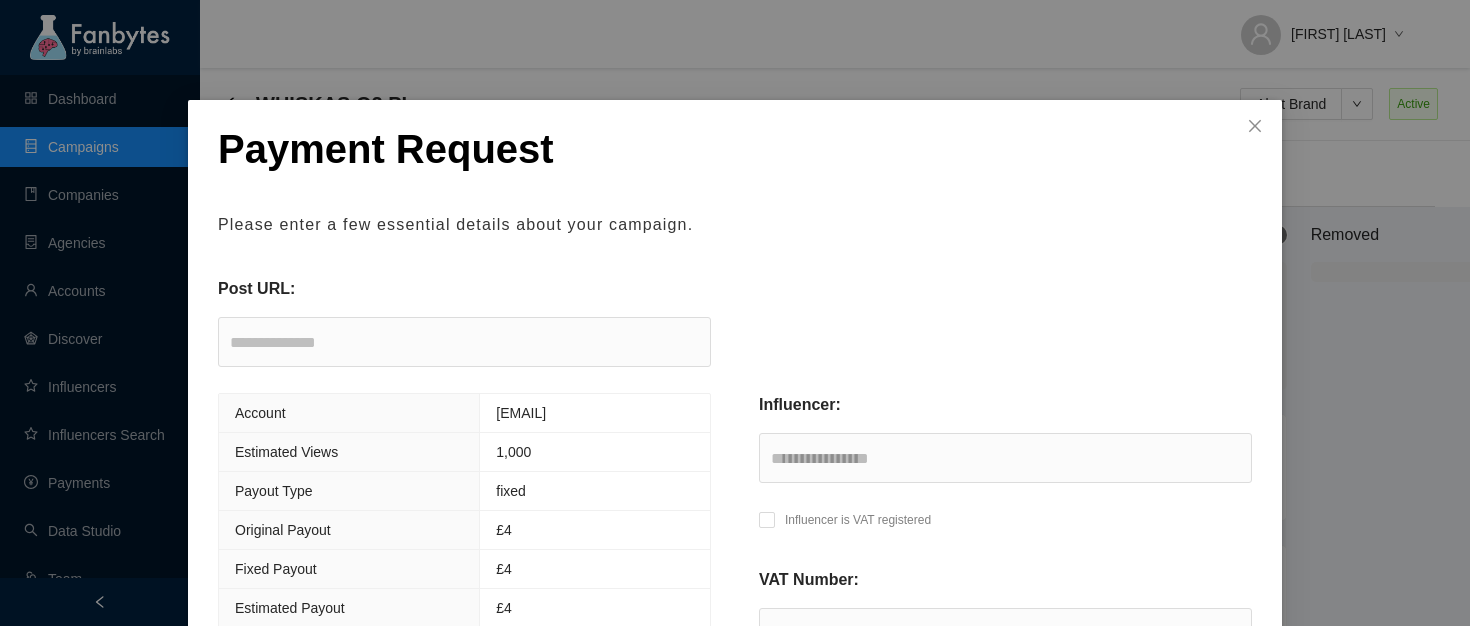scroll, scrollTop: 238, scrollLeft: 0, axis: vertical 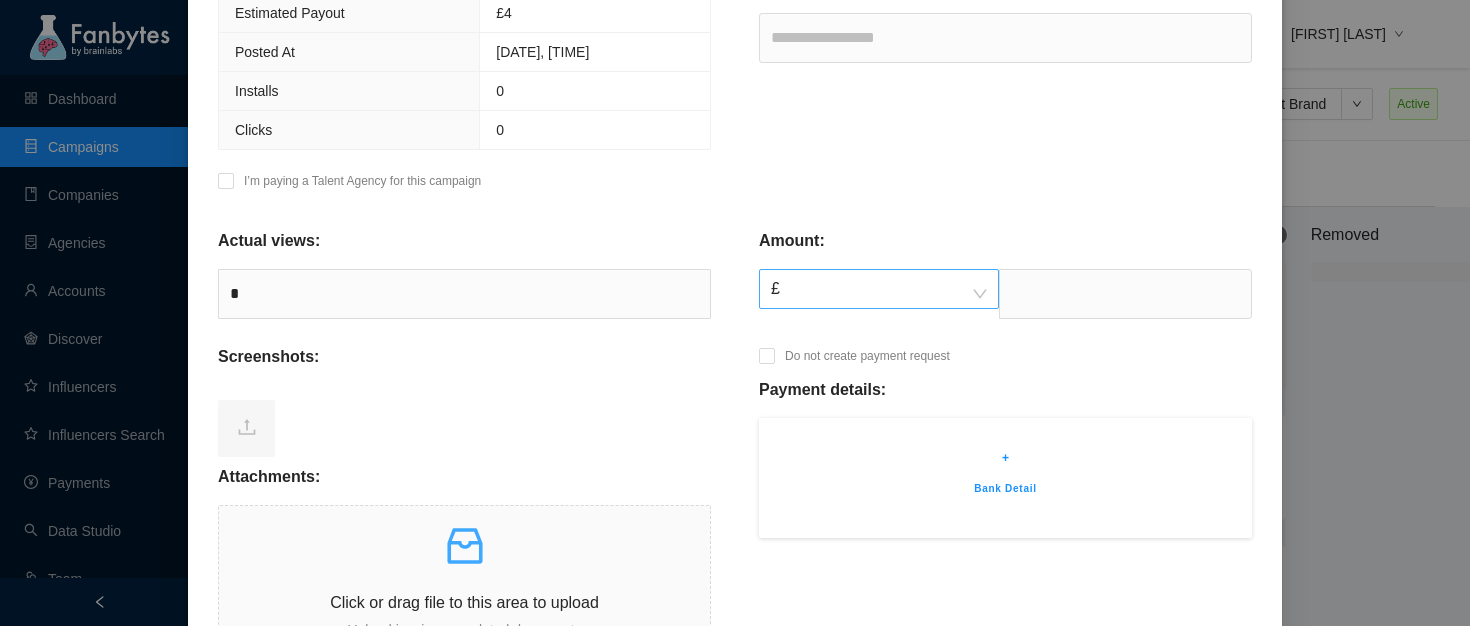 click on "£" at bounding box center [879, 289] 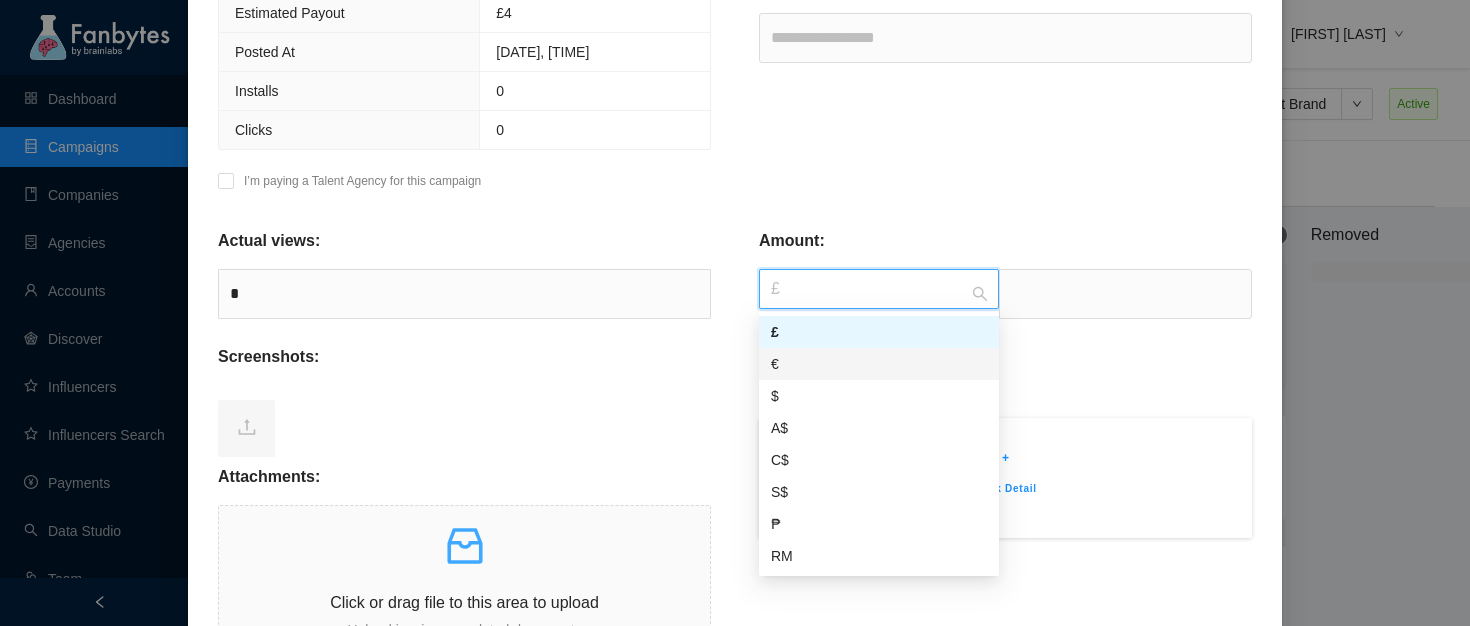 click on "€" at bounding box center (879, 364) 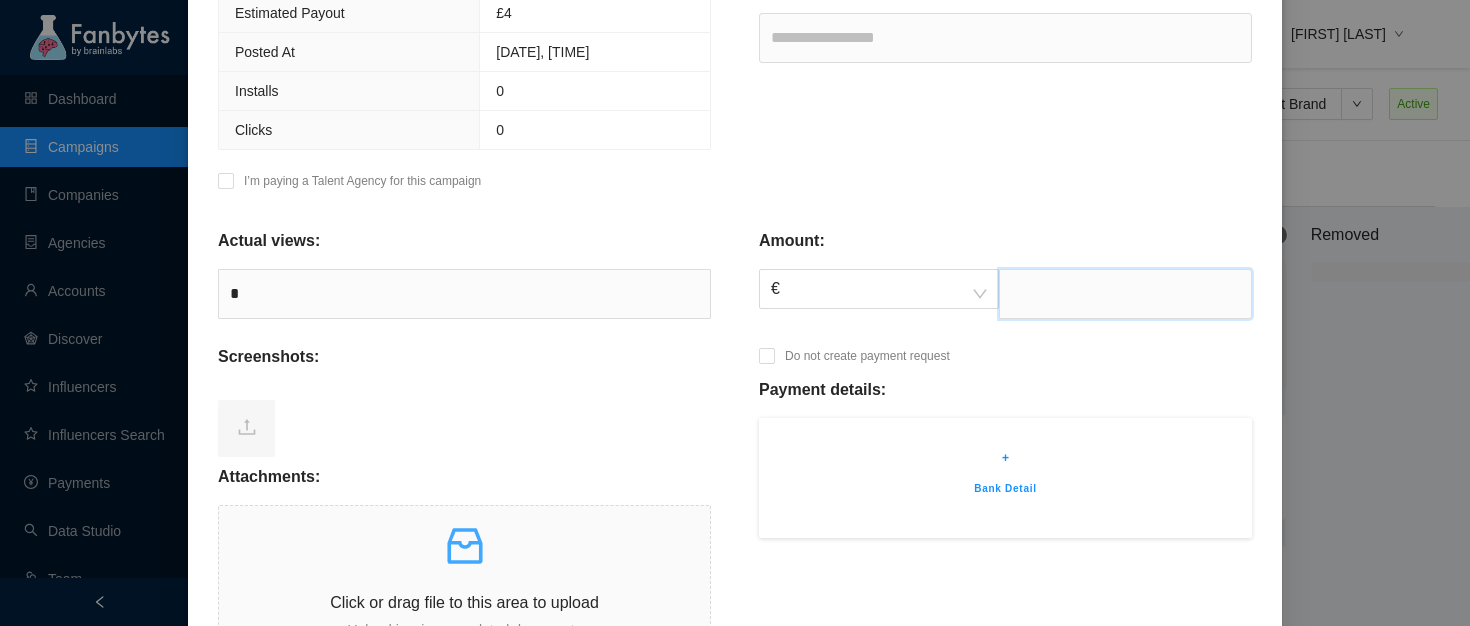 click at bounding box center (1125, 294) 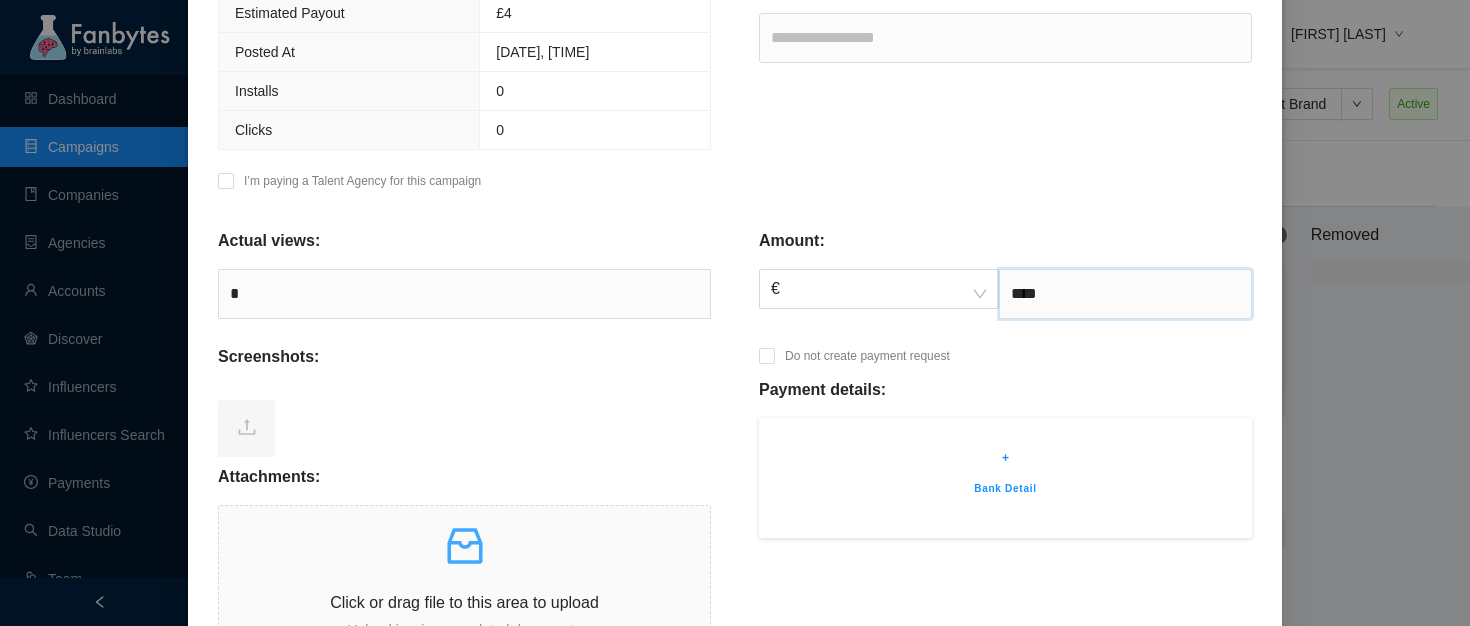 type on "****" 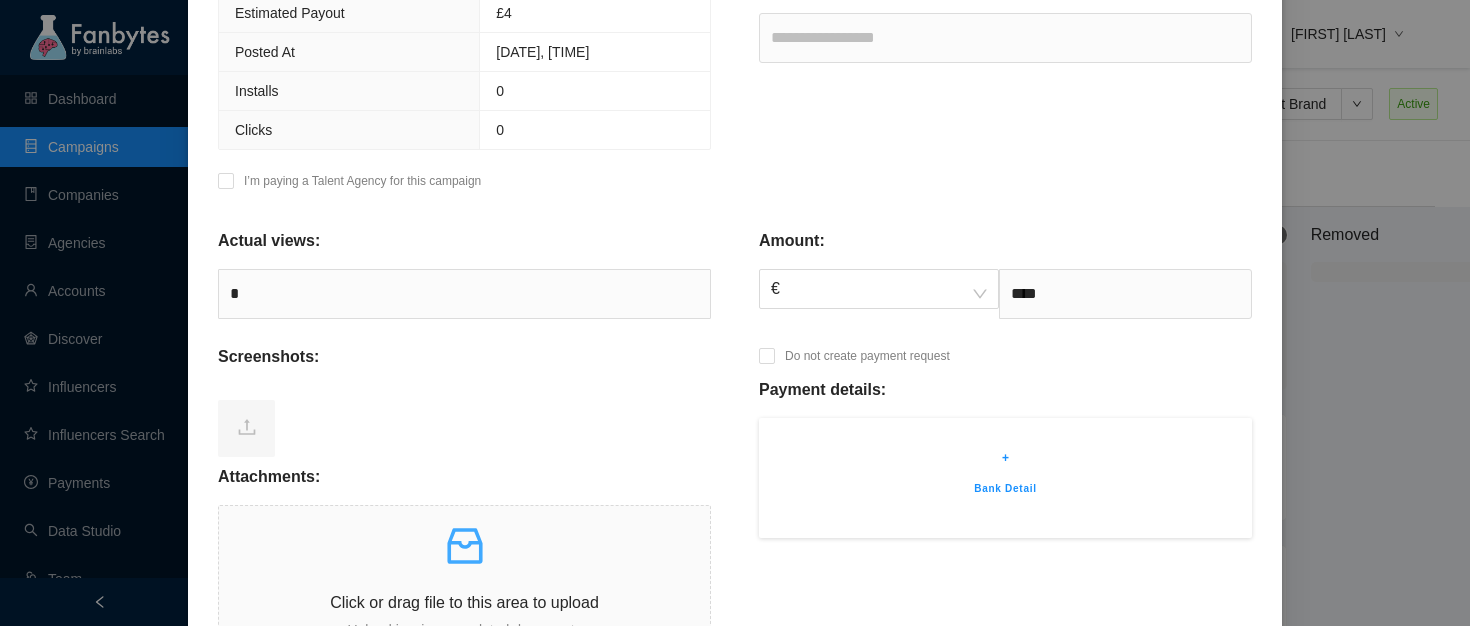 click on "**********" at bounding box center [1005, 0] 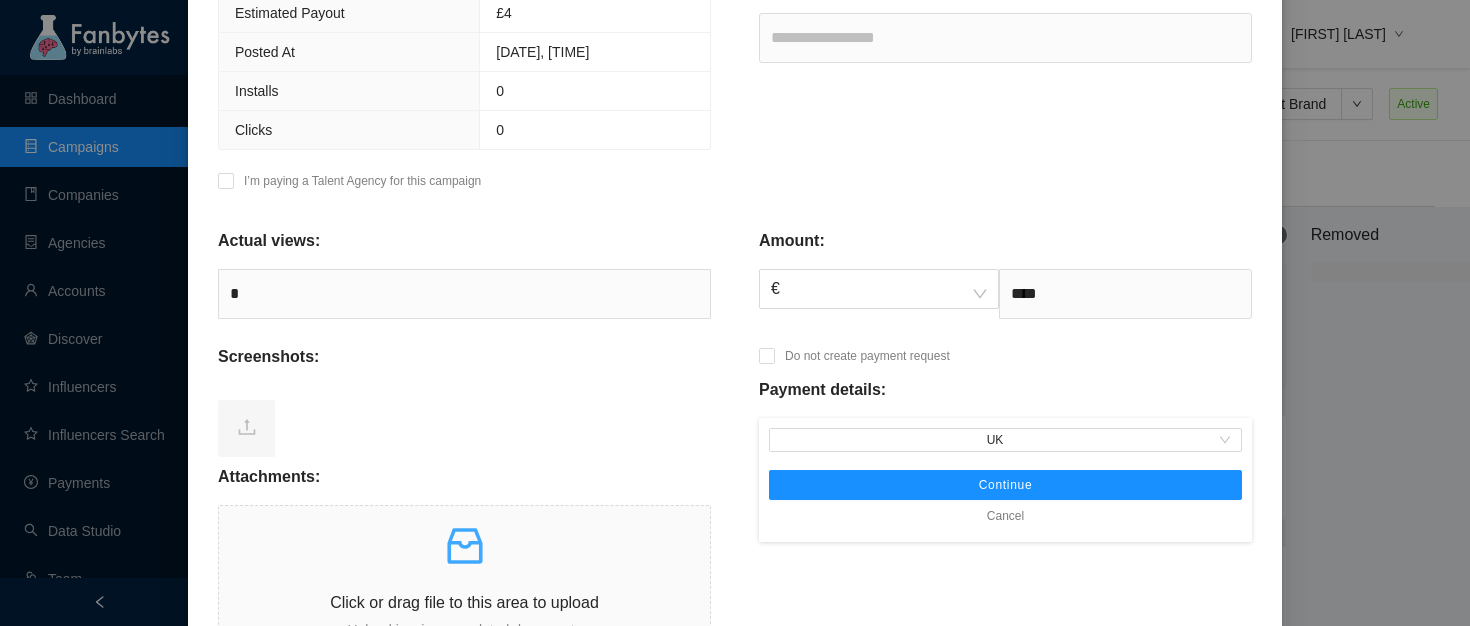 click on "UK Continue Cancel" at bounding box center [1005, 480] 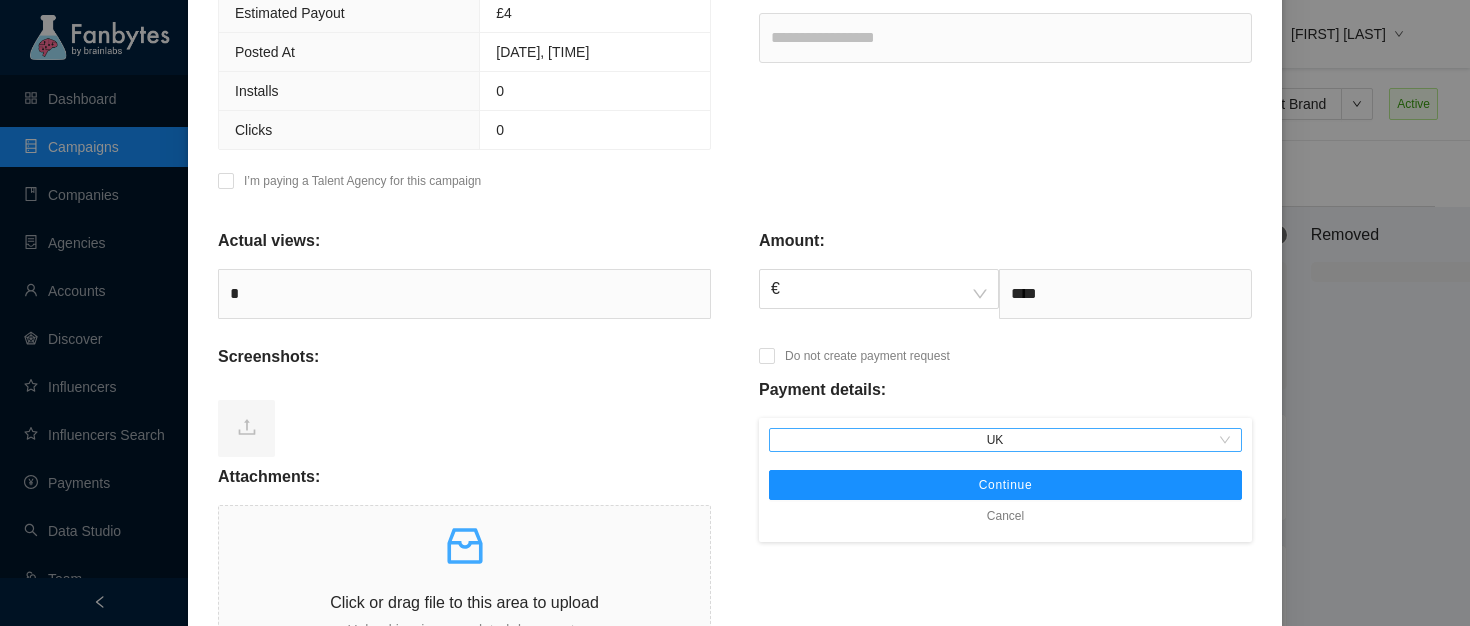 click on "UK" at bounding box center (1005, 440) 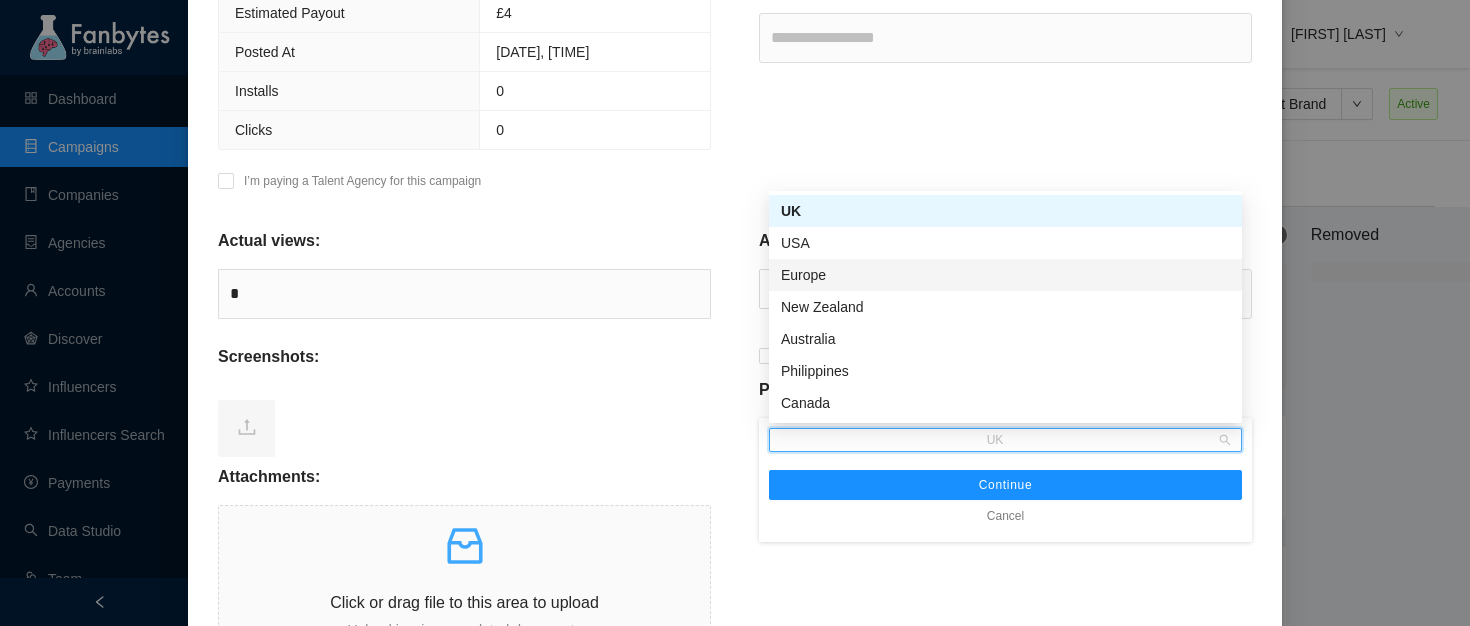 click on "Europe" at bounding box center [1005, 275] 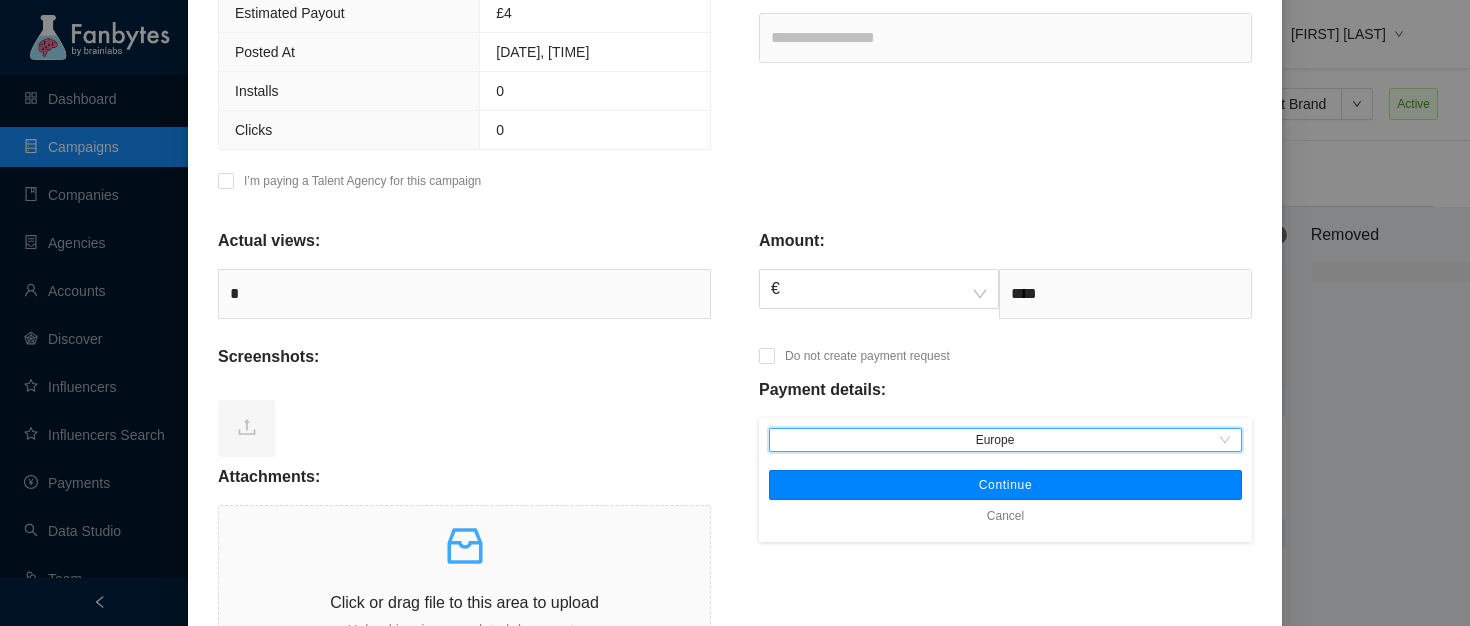 click on "Continue" at bounding box center [1005, 485] 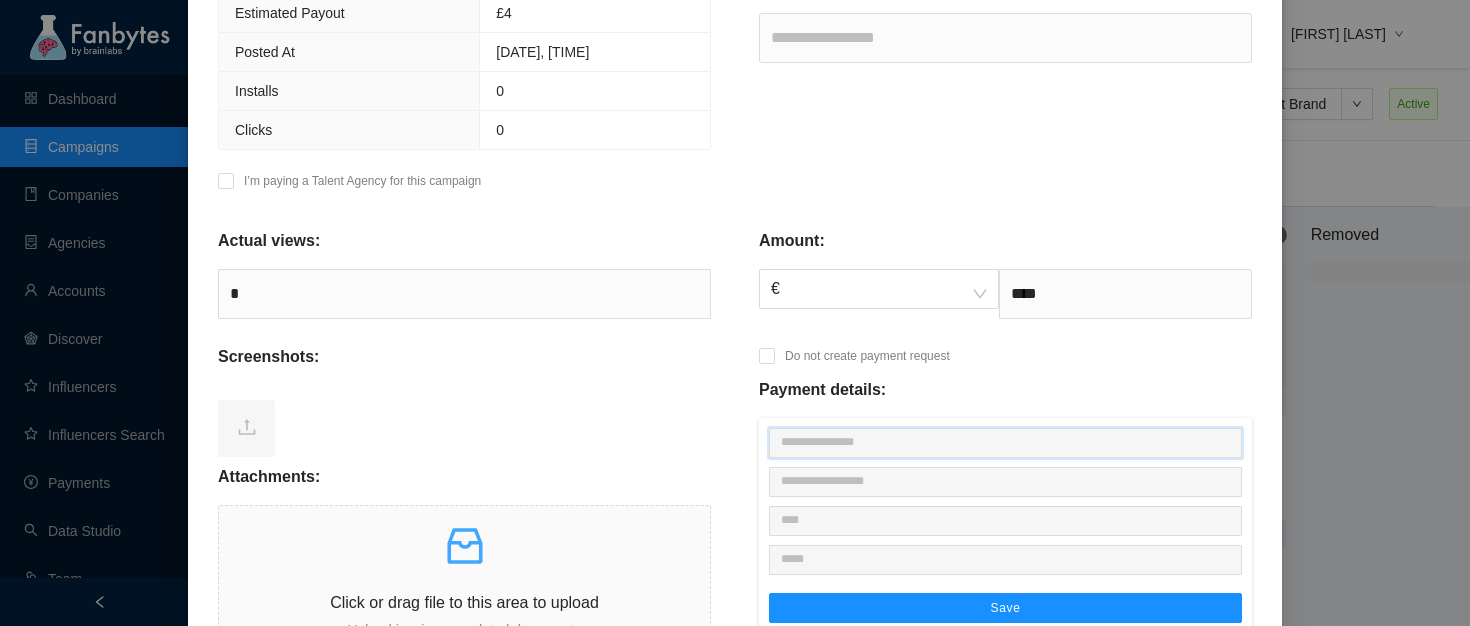 click at bounding box center (1005, 443) 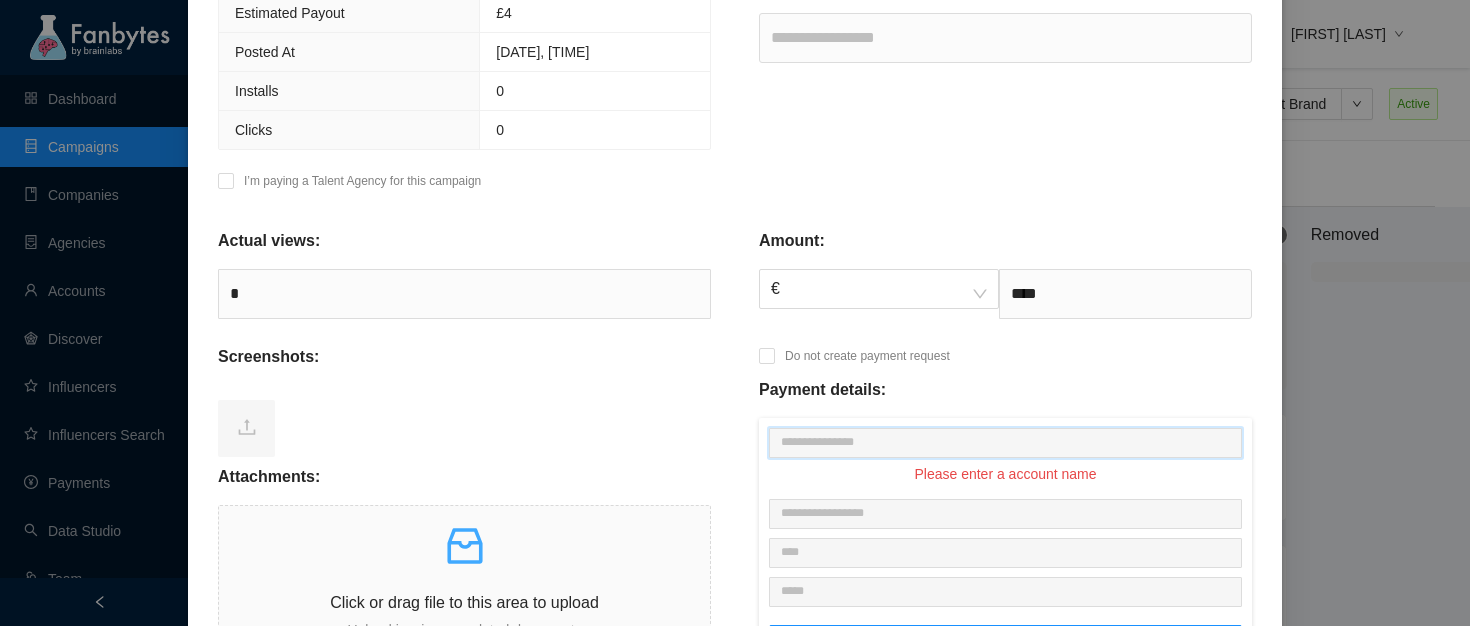 click at bounding box center [1005, 443] 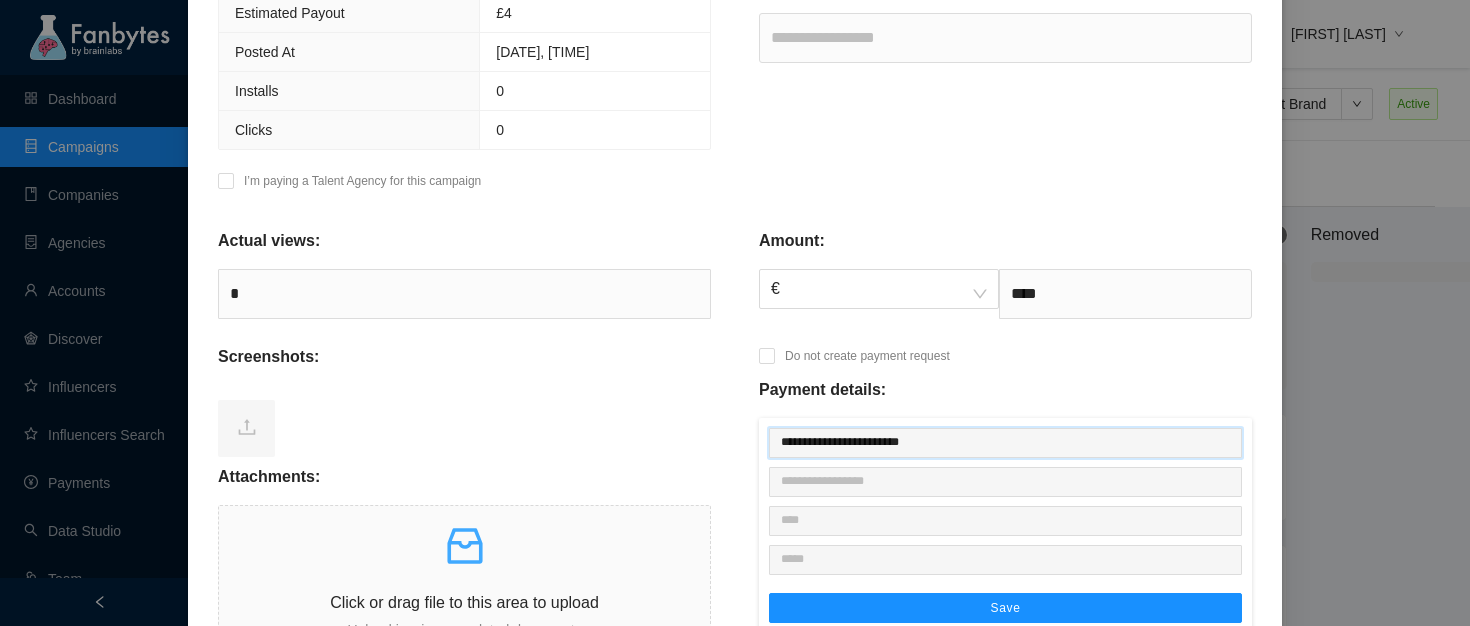 type on "**********" 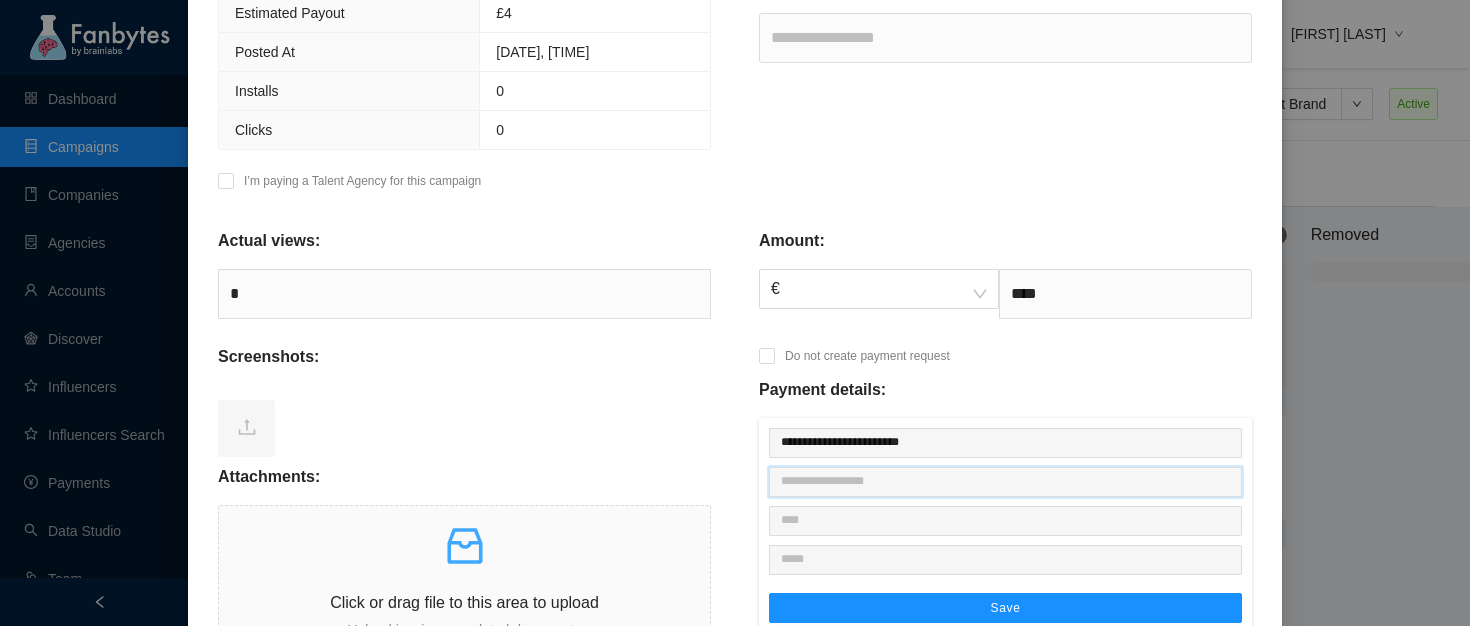click at bounding box center (1005, 482) 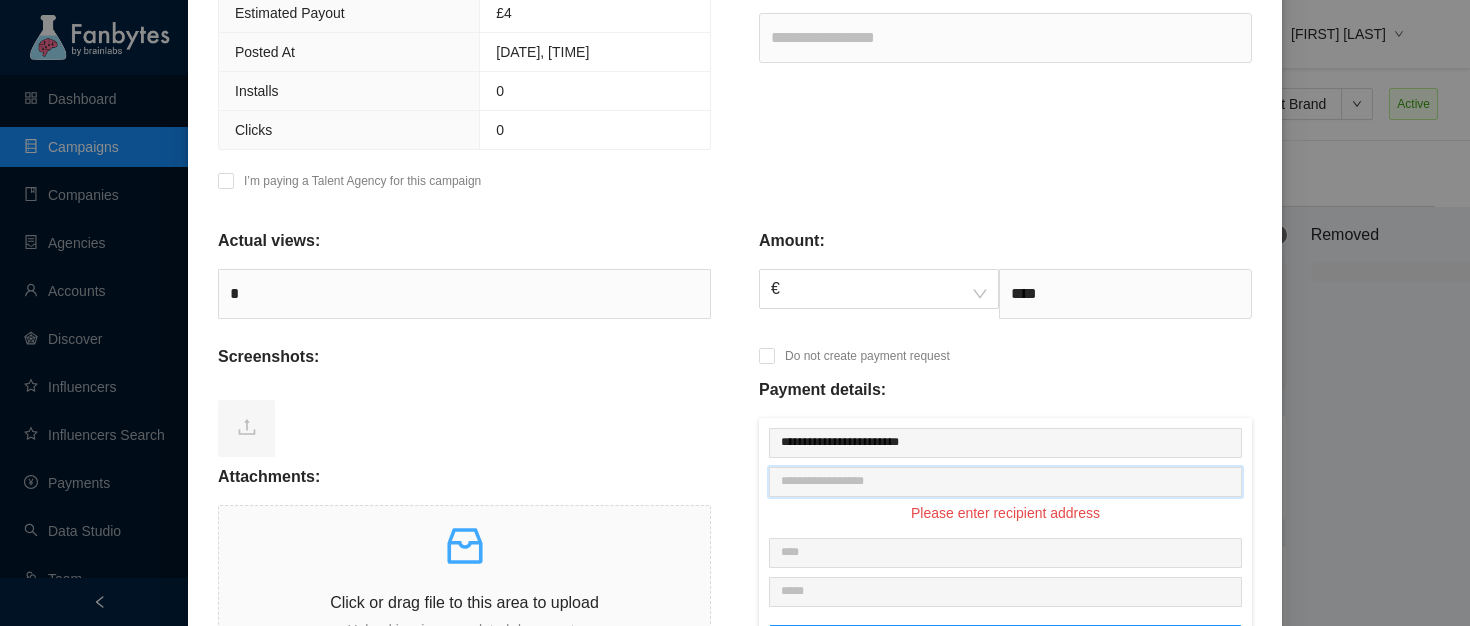 click at bounding box center (1005, 482) 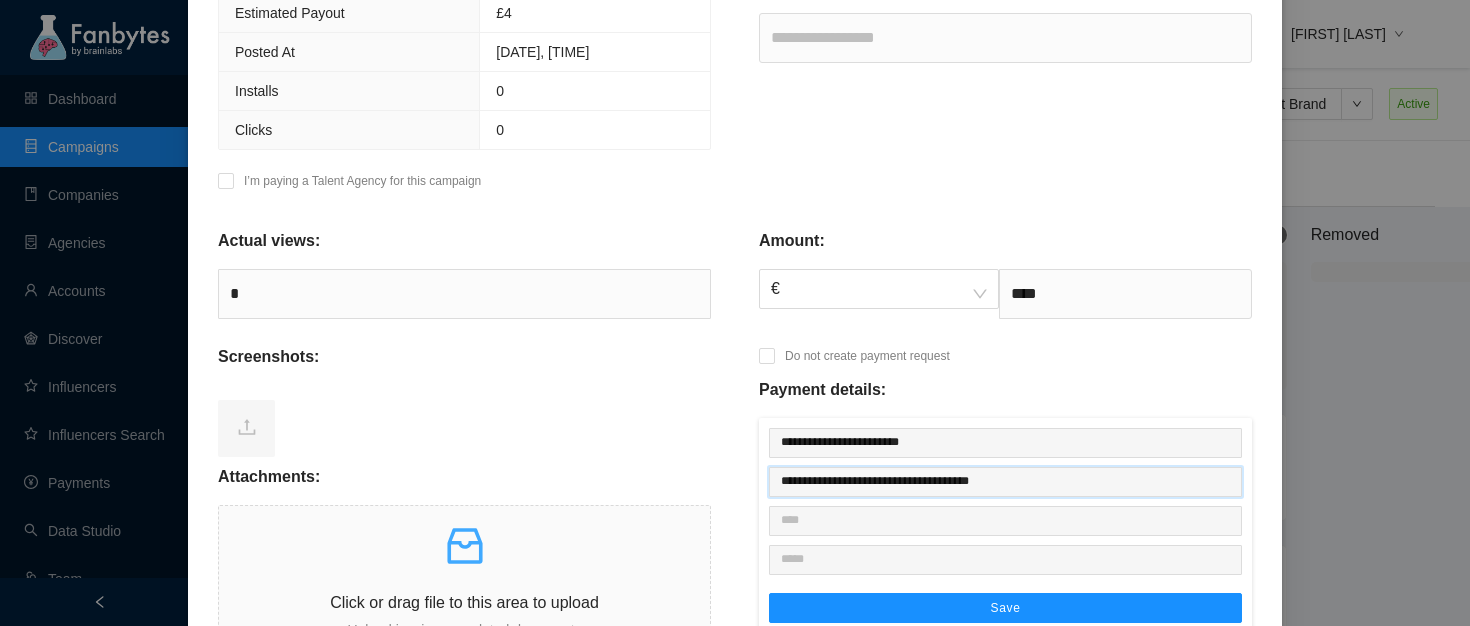 type on "**********" 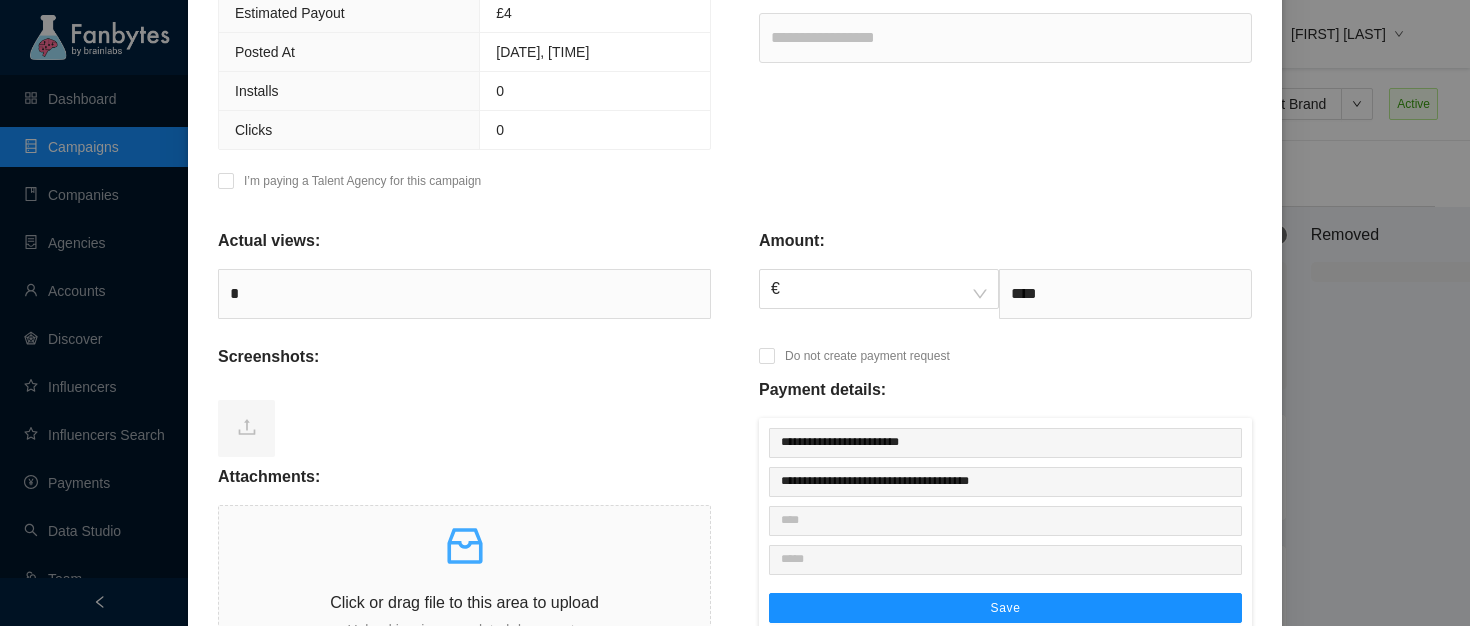 click on "**********" at bounding box center [1005, 541] 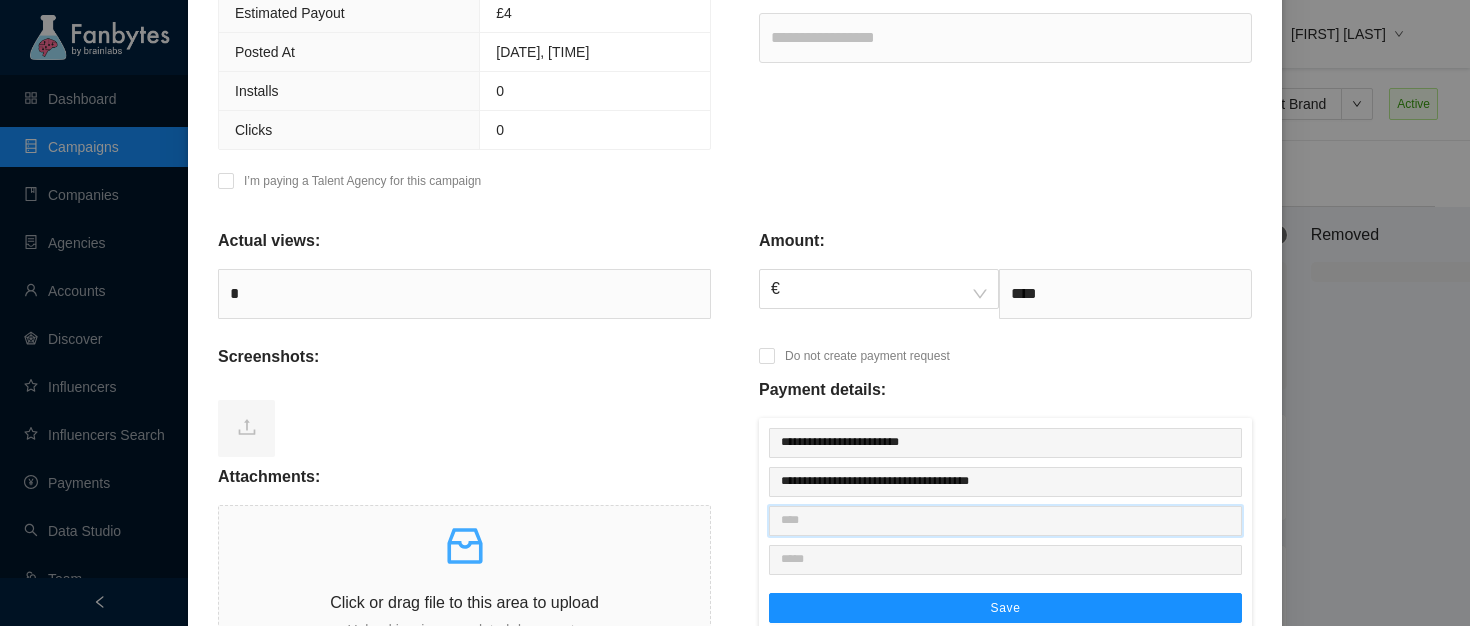 click at bounding box center [1005, 521] 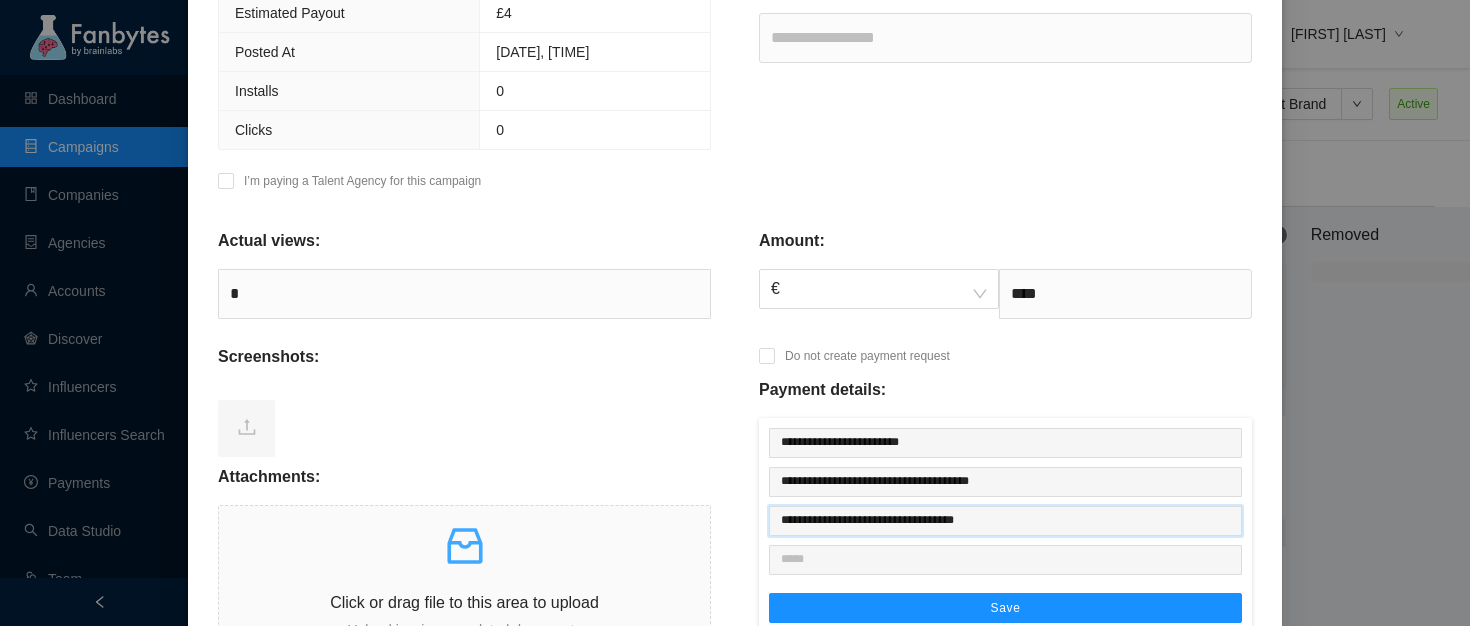 type on "**********" 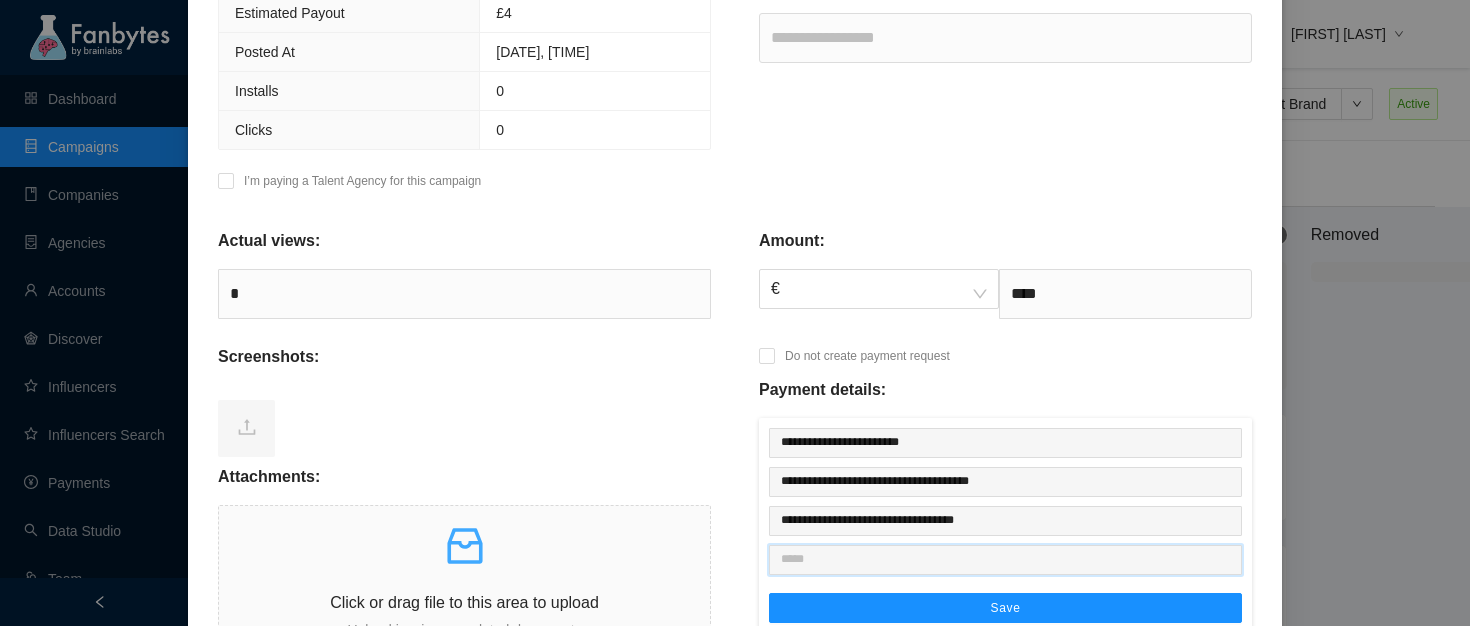 click at bounding box center [1005, 560] 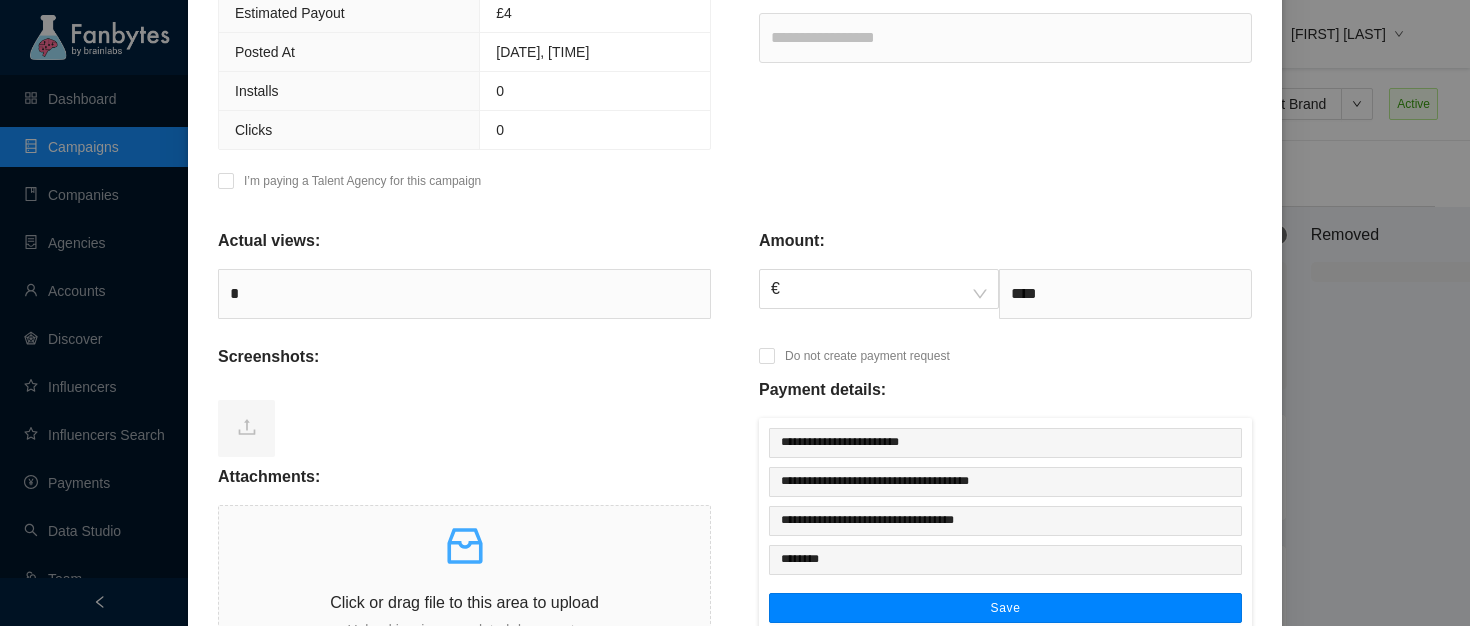 click on "Save" at bounding box center (1005, 608) 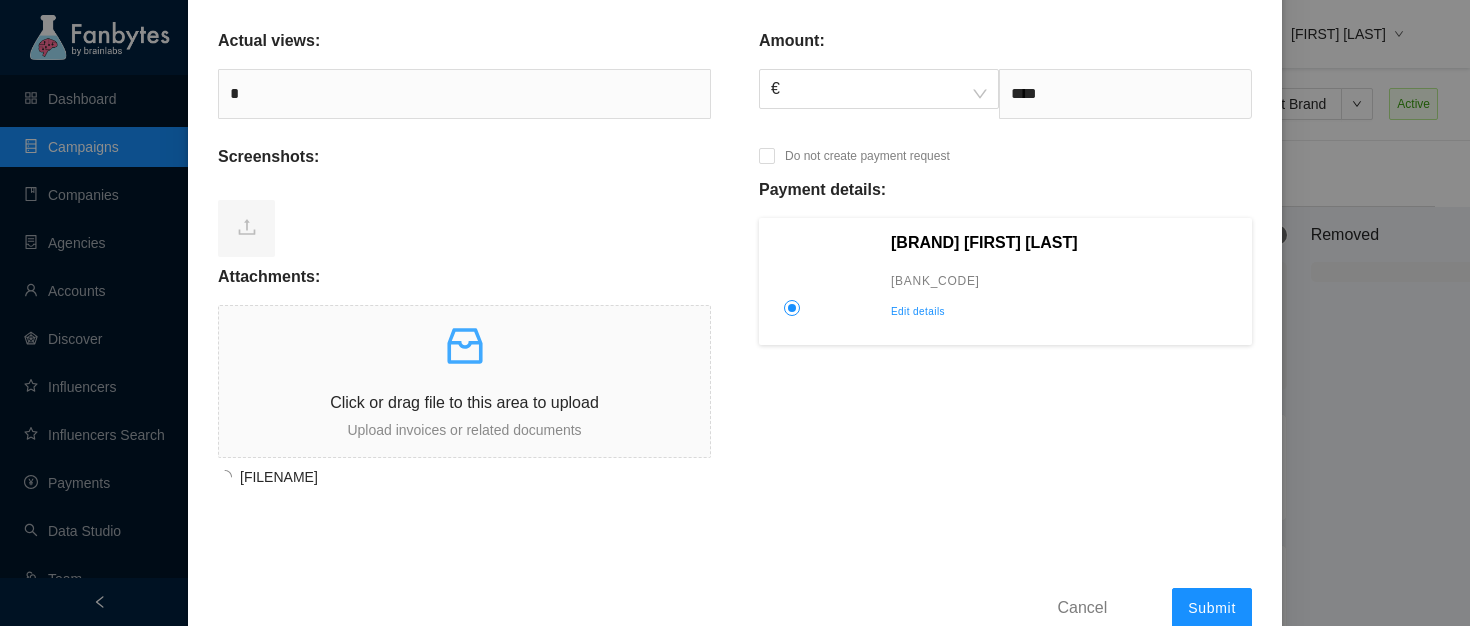 scroll, scrollTop: 846, scrollLeft: 0, axis: vertical 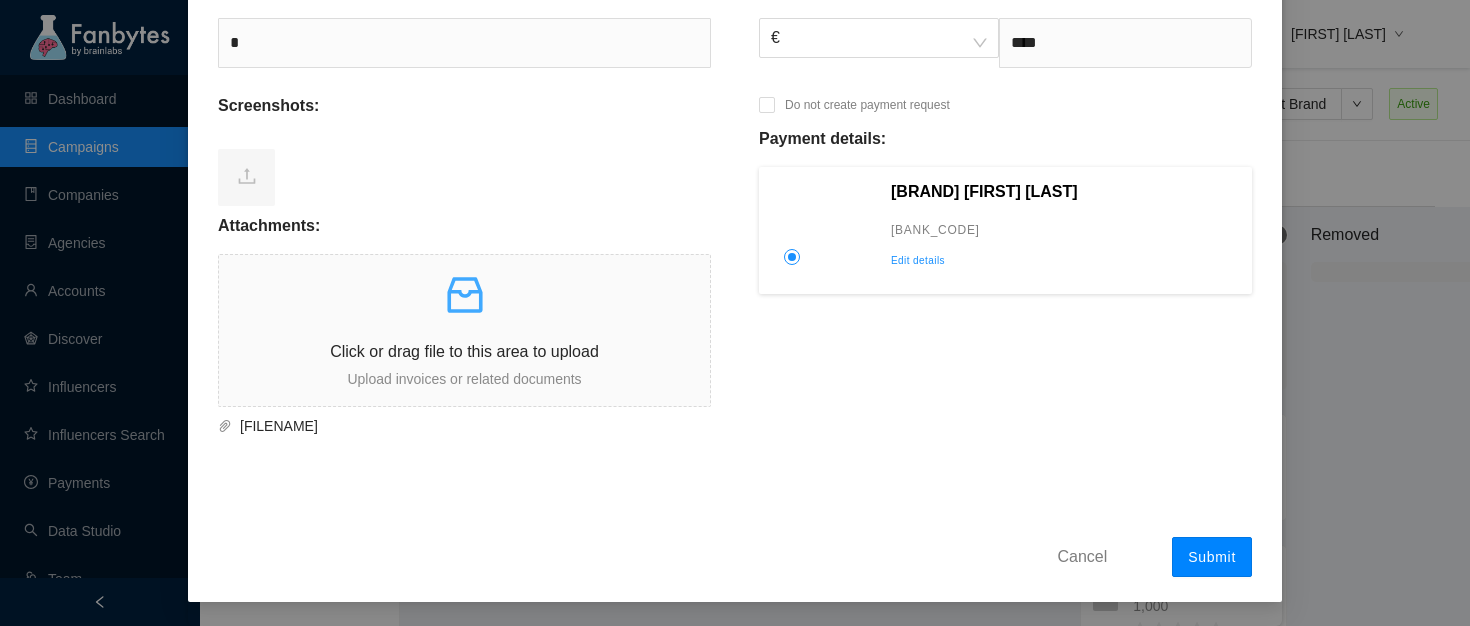 click on "Submit" at bounding box center (1212, 557) 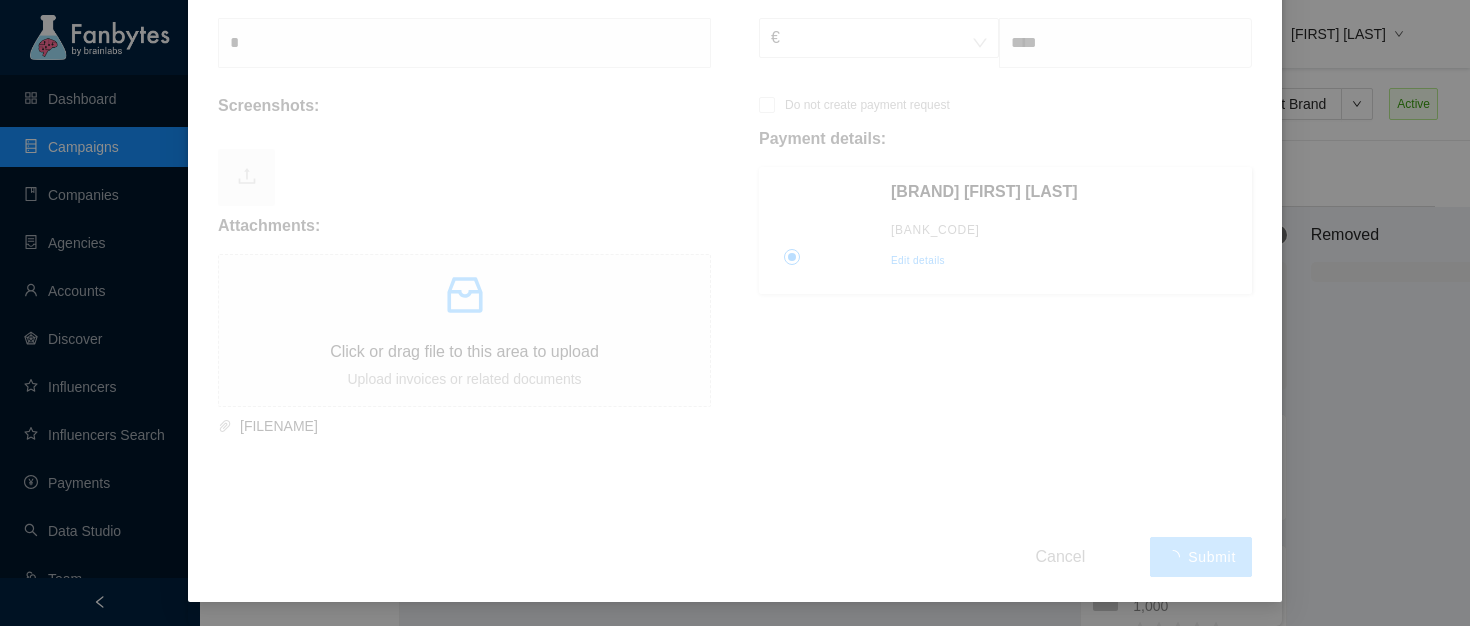 type on "*******" 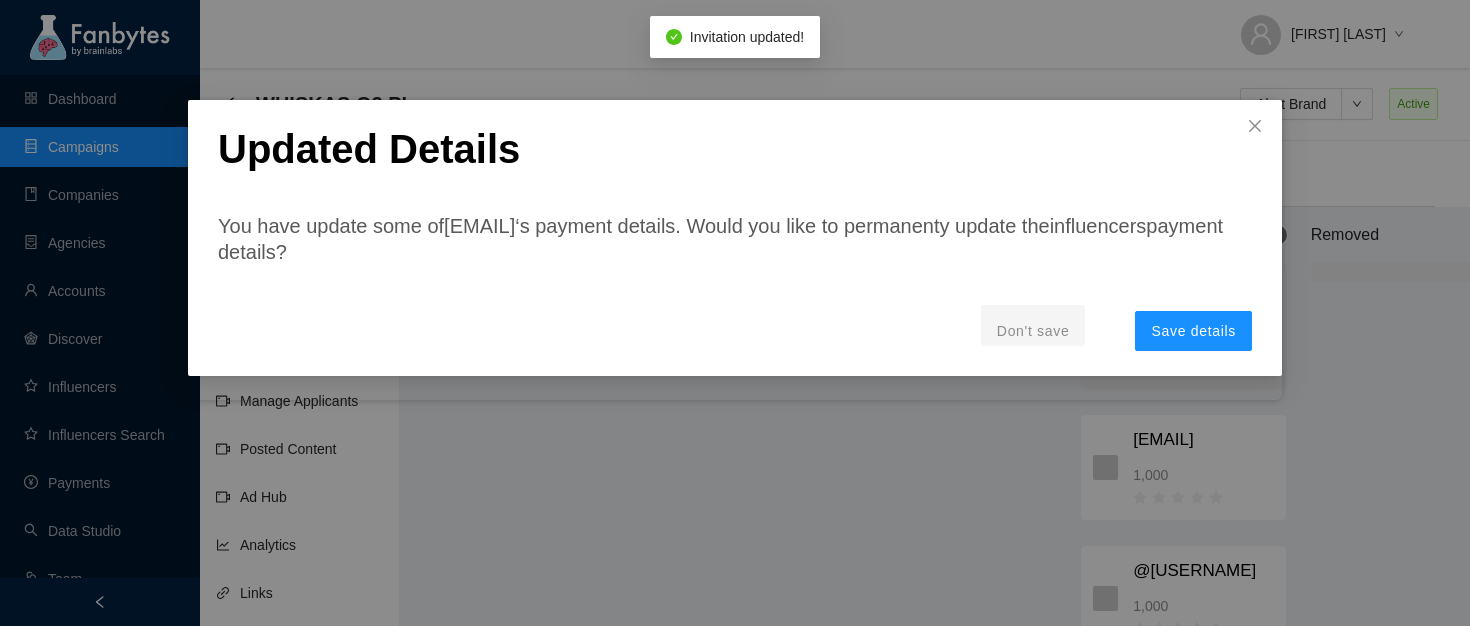 scroll, scrollTop: 0, scrollLeft: 0, axis: both 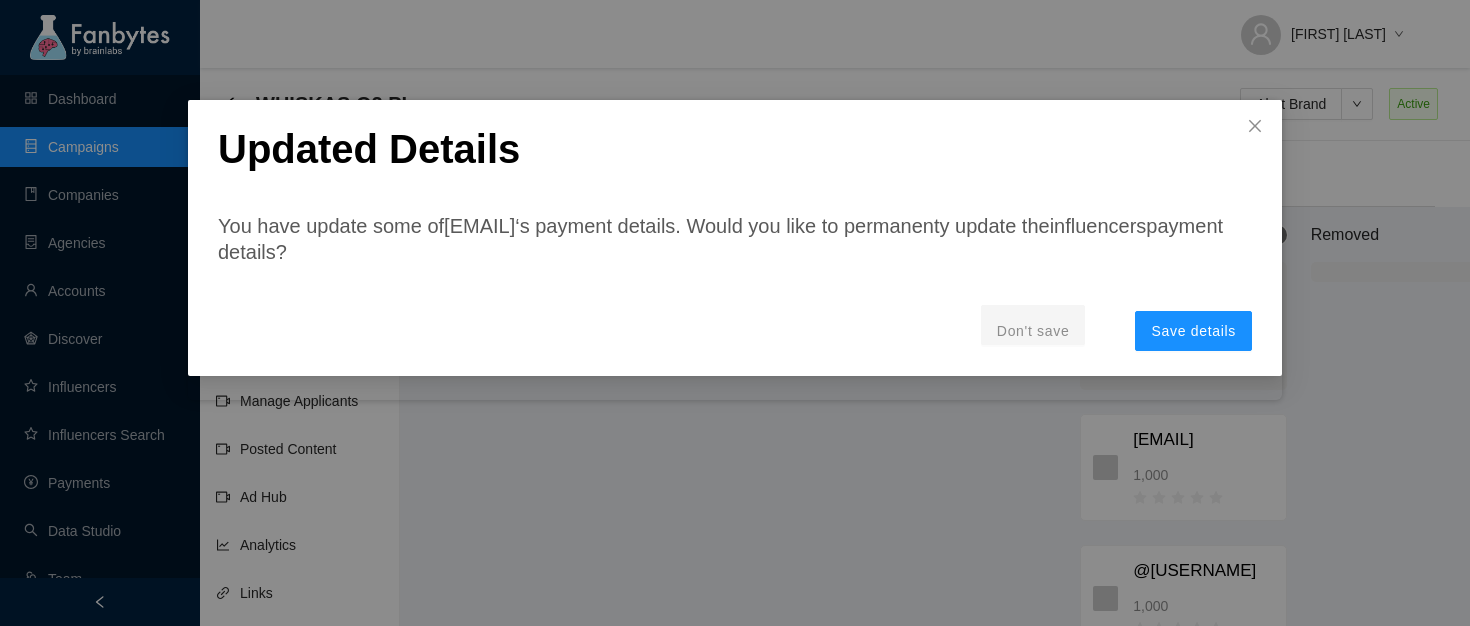 click on "Updated Details You have update some of [EMAIL] ‘s payment details. Would you like to permanenty update the influencers payment details? Don't save Save details" at bounding box center [735, 238] 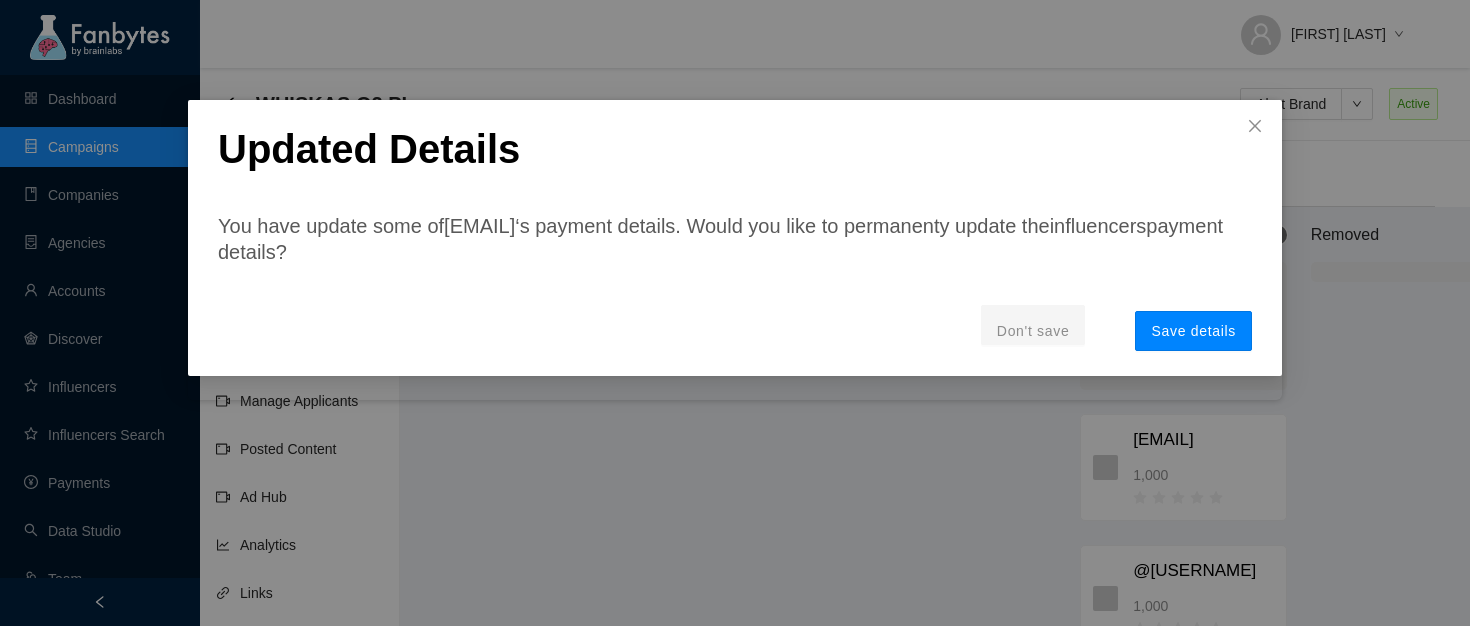 click on "Save details" at bounding box center [1193, 331] 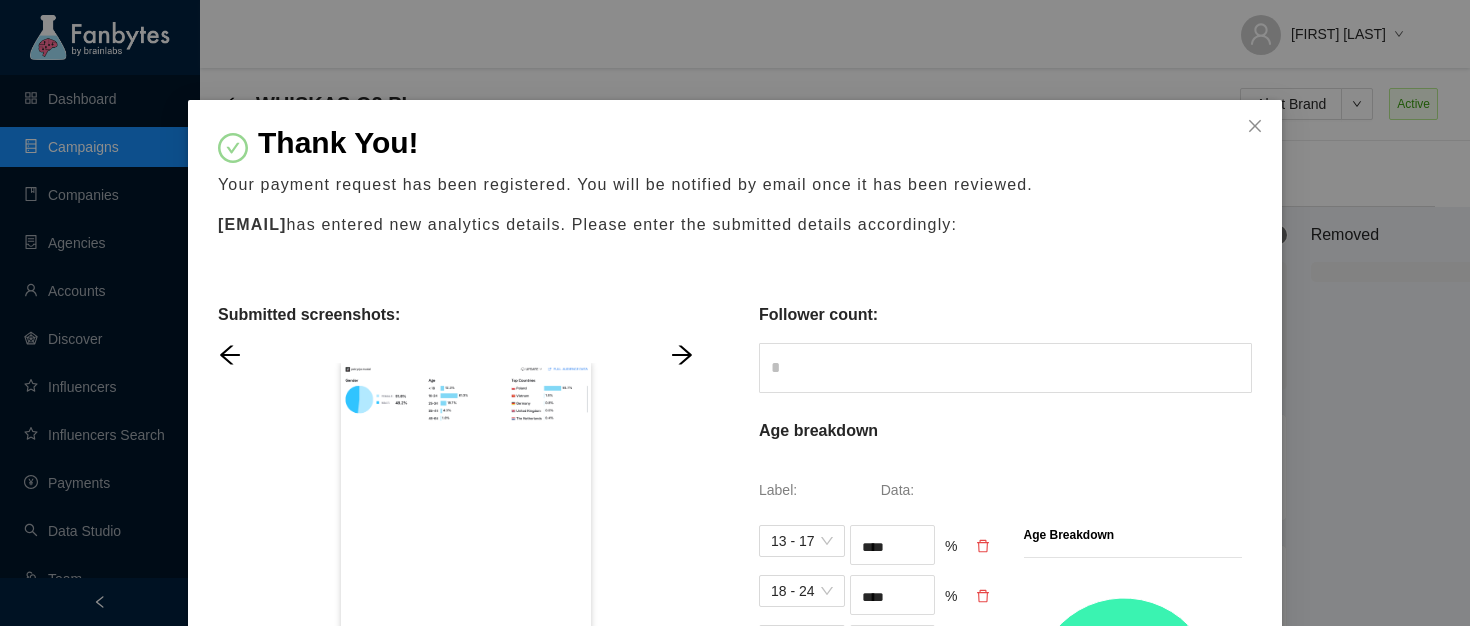 click on "Thank You! Your payment request has been registered. You will be notified by email once it has been reviewed. [EMAIL] has entered new analytics details. Please enter the submitted details accordingly: Submitted screenshots: 1 2 Follower count: Age breakdown Label: Data: 13 - 17 **** % 18 - 24 **** % 25 - 34 **** % 35 - 55 *** % 55+ *** % Age Breakdown Gender breakdown Label: Data: Male **** % Female **** % Gender Breakdown Location breakdown Label: Data: + Add data Cancel Save" at bounding box center [735, 313] 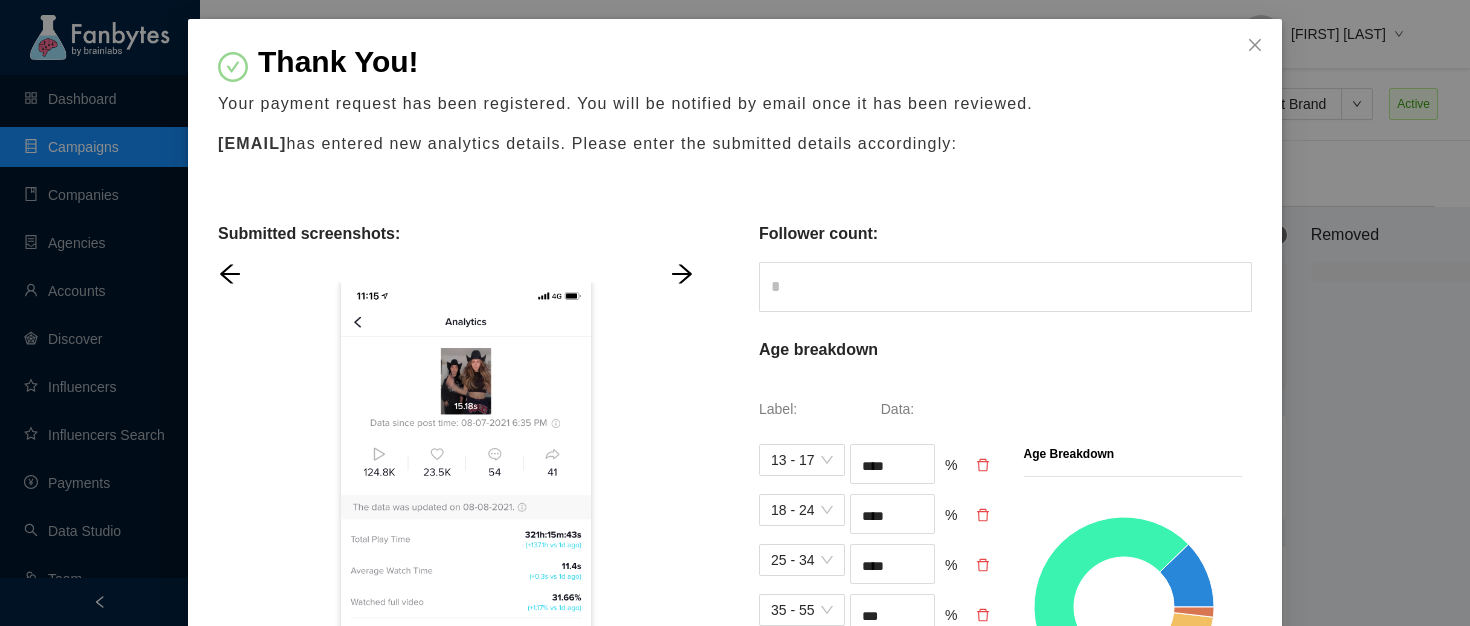 scroll, scrollTop: 0, scrollLeft: 0, axis: both 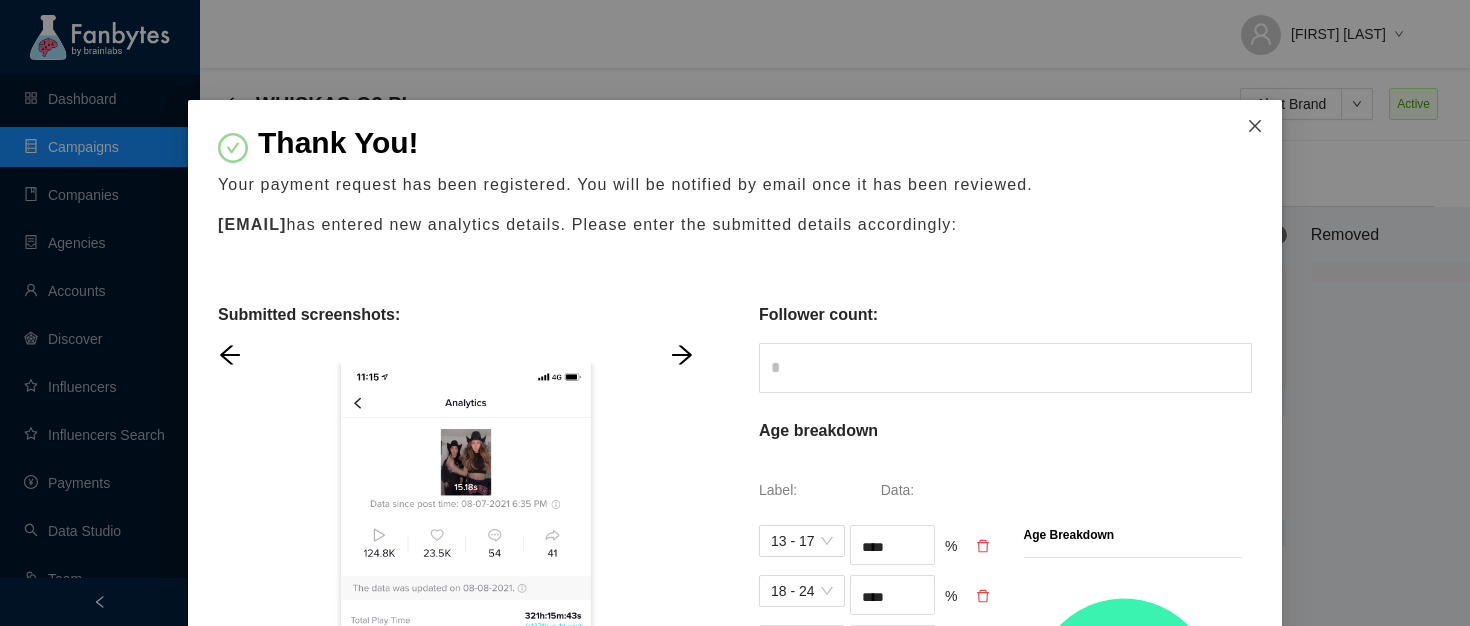 click at bounding box center [1255, 127] 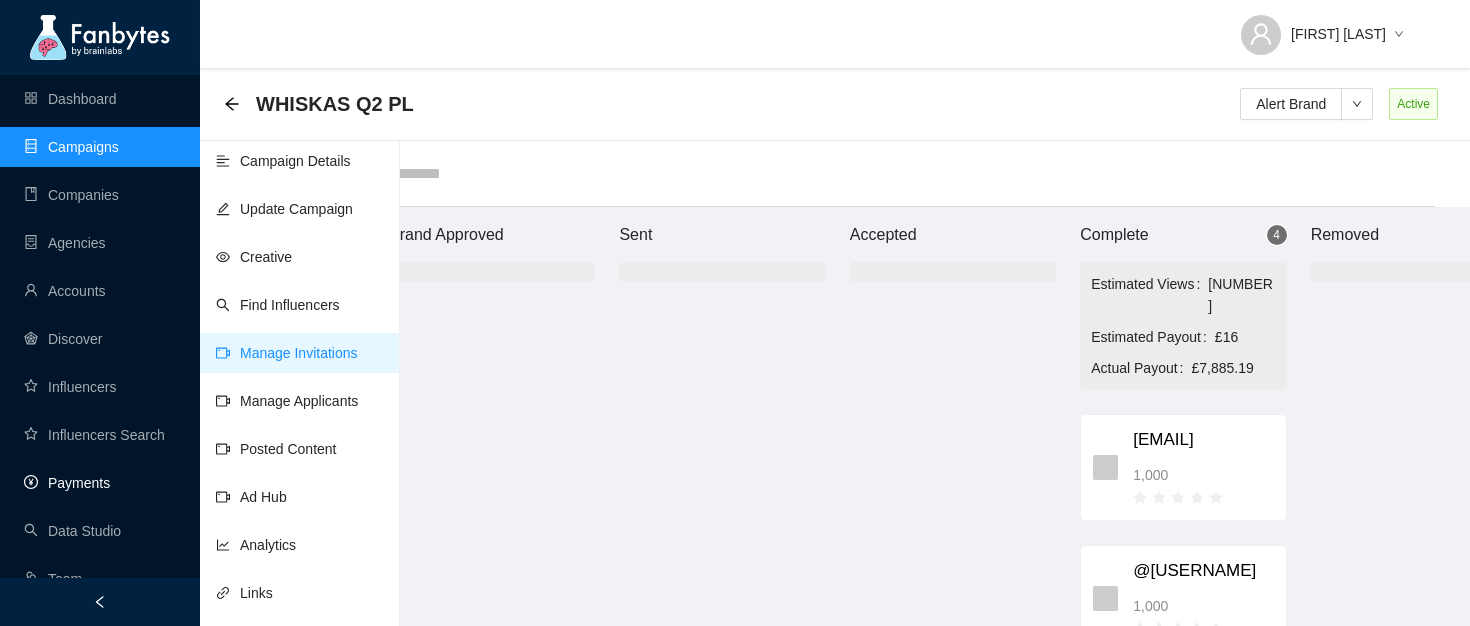 click on "Payments" at bounding box center [67, 483] 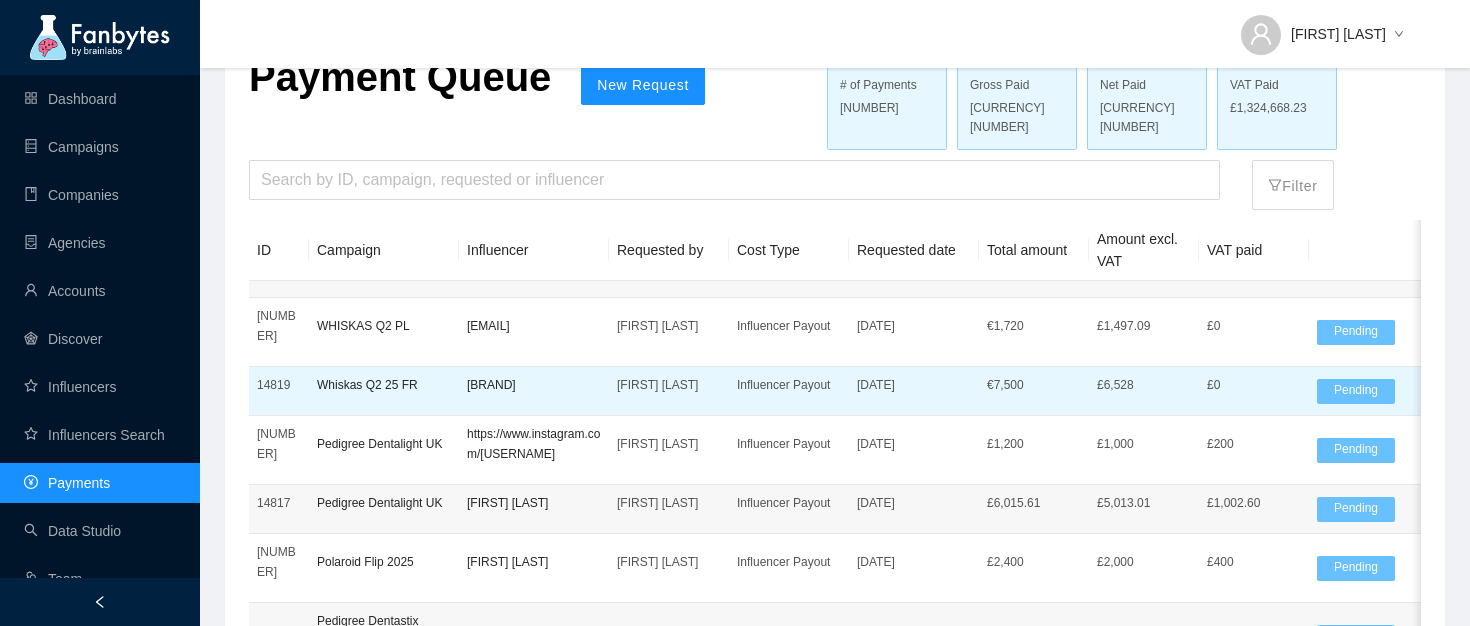 scroll, scrollTop: 0, scrollLeft: 0, axis: both 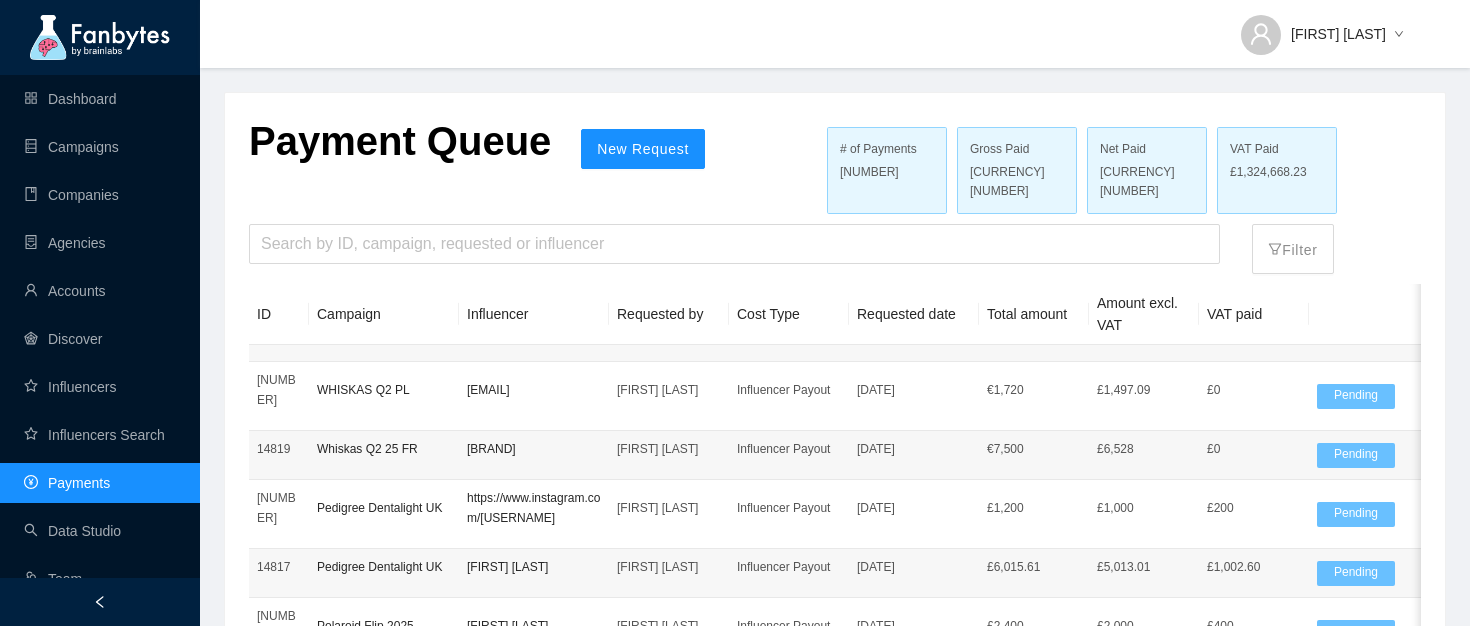 click on "Payment Queue New Request # of Payments 14,324 Gross Paid £25,182,410.19 Net Paid £23,857,741.96 VAT Paid £1,324,668.23 Search by ID, campaign, requested or influencer Filter 14324 results ID Campaign Influencer Requested by Cost Type Requested date Total amount Amount excl. VAT VAT paid                     14820 WHISKAS Q2 PL [EMAIL] [FIRST] [LAST] Influencer Payout [DATE] € 1,720 £1,497.09 £0 Pending 14819 Whiskas Q2 25 FR [BRAND] [EMAIL] Influencer Payout [DATE] € 7,500 £6,528 £0 Pending 14818 Pedigree Dentalight UK https://www.instagram.com/[USERNAME] [FIRST] [LAST] Influencer Payout [DATE] £ 1,200 £1,000 £200 Pending 14817 Pedigree Dentalight UK [FIRST] [LAST] [FIRST] [LAST] Influencer Payout [DATE] £ 6,015.61 £5,013.01 £1,002.60 Pending 14816 Polaroid Flip 2025 [FIRST] [LAST] [FIRST] [LAST] Influencer Payout [DATE] £ 2,400 £2,000 £400 Pending 14815 Pedigree Dentastix Spain [EMAIL] [FIRST] [LAST] Influencer Payout" at bounding box center [835, 446] 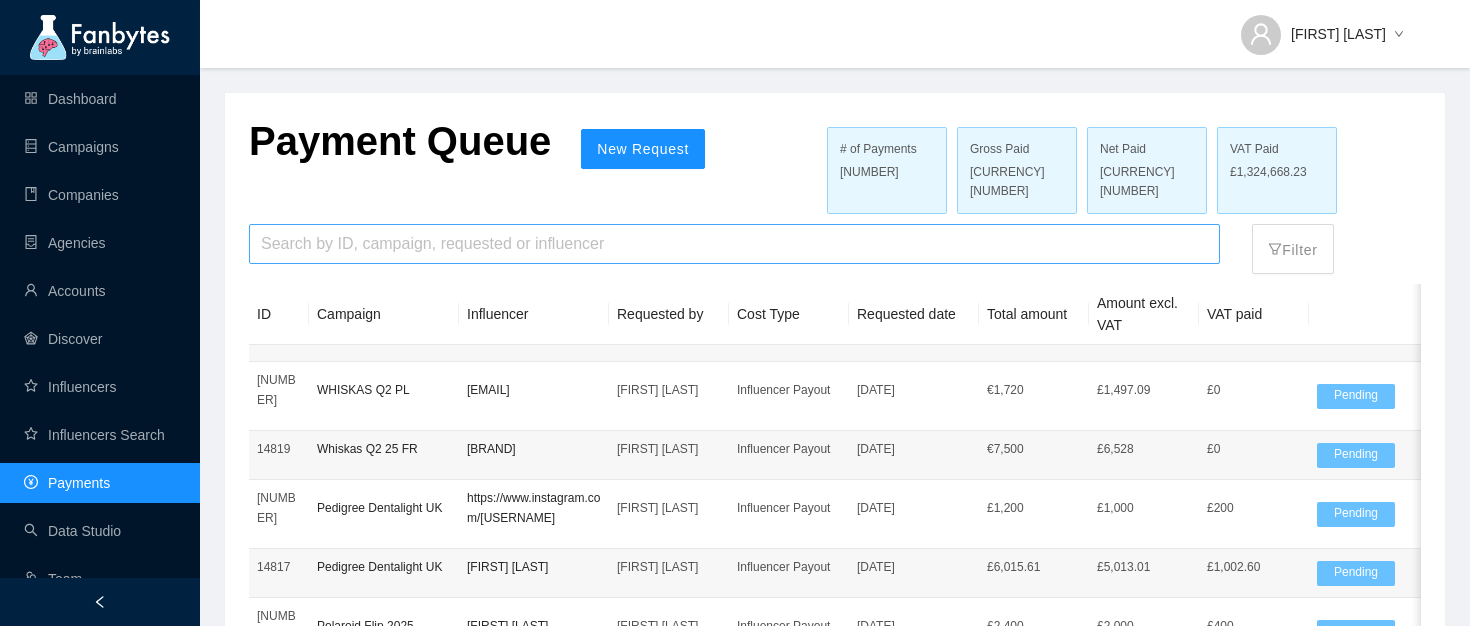 click at bounding box center [734, 244] 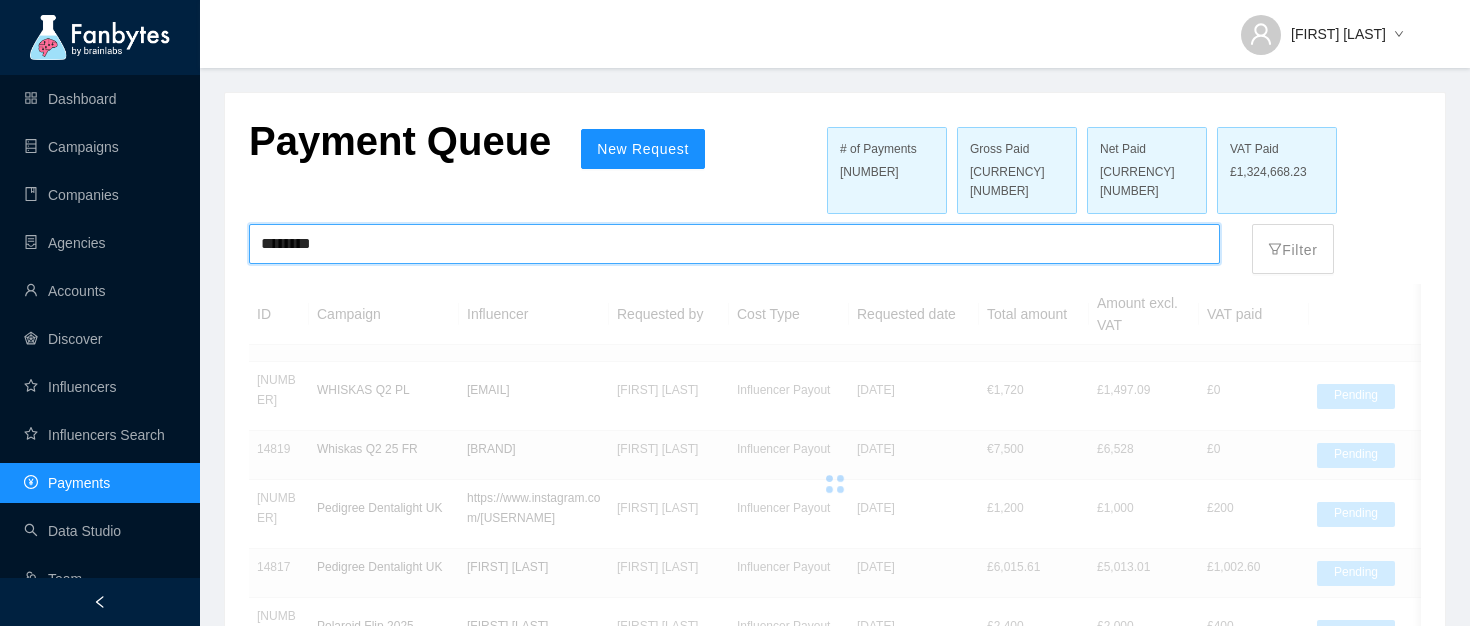 type on "********" 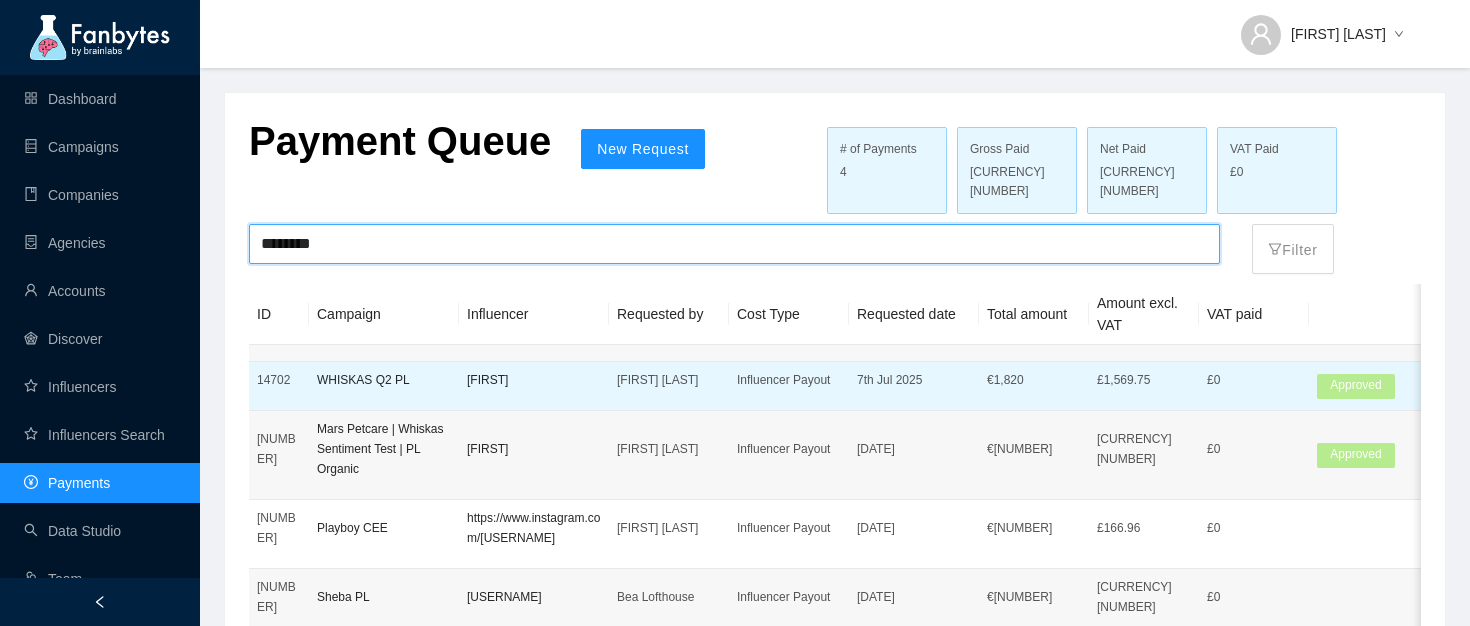 click on "[FIRST]" at bounding box center [534, 380] 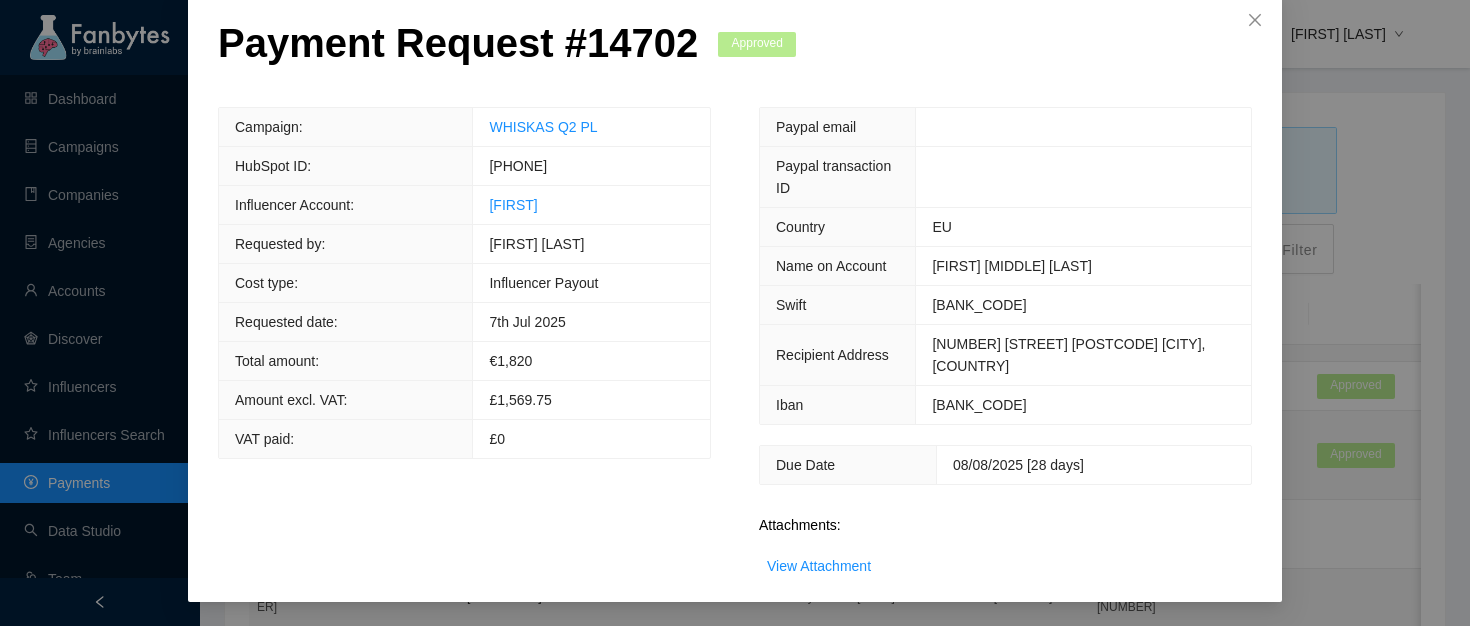 scroll, scrollTop: 0, scrollLeft: 0, axis: both 